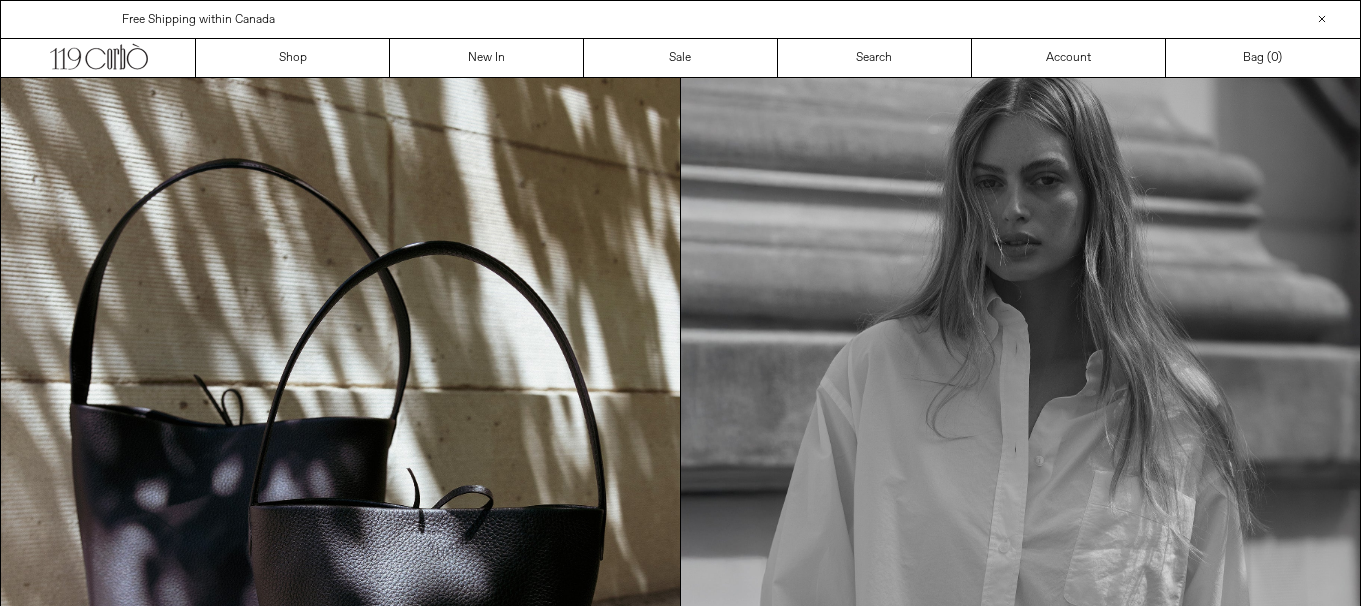 scroll, scrollTop: 0, scrollLeft: 0, axis: both 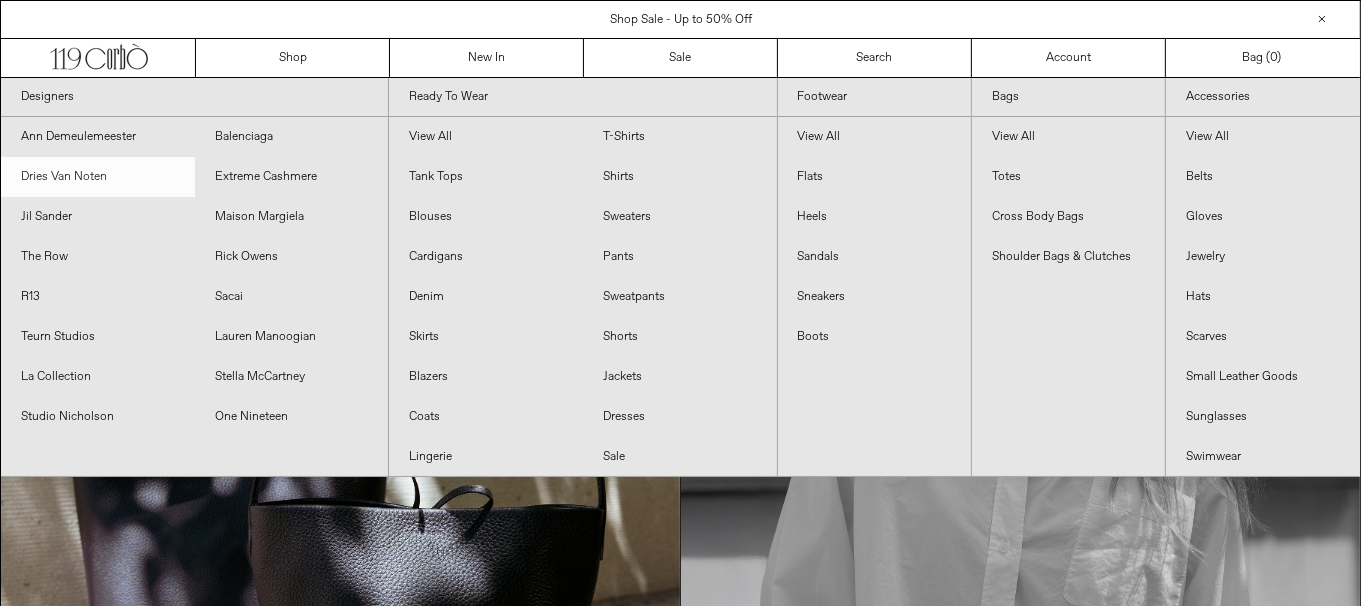 click on "Dries Van Noten" at bounding box center [98, 177] 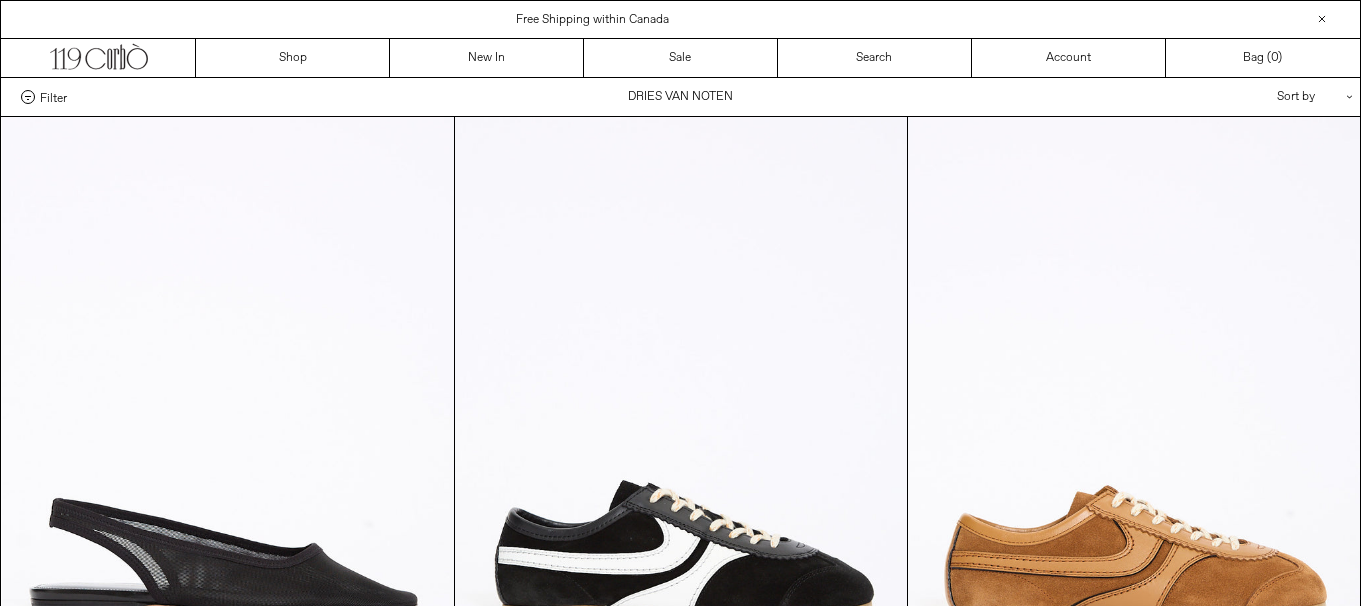 scroll, scrollTop: 0, scrollLeft: 0, axis: both 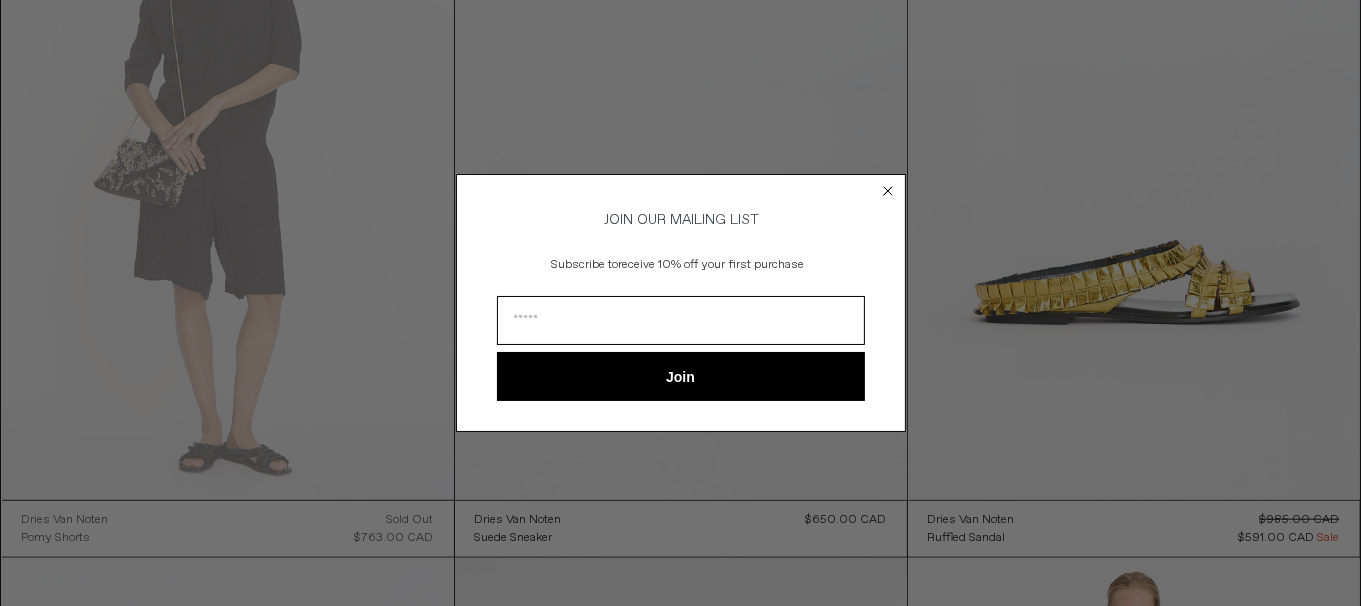 click 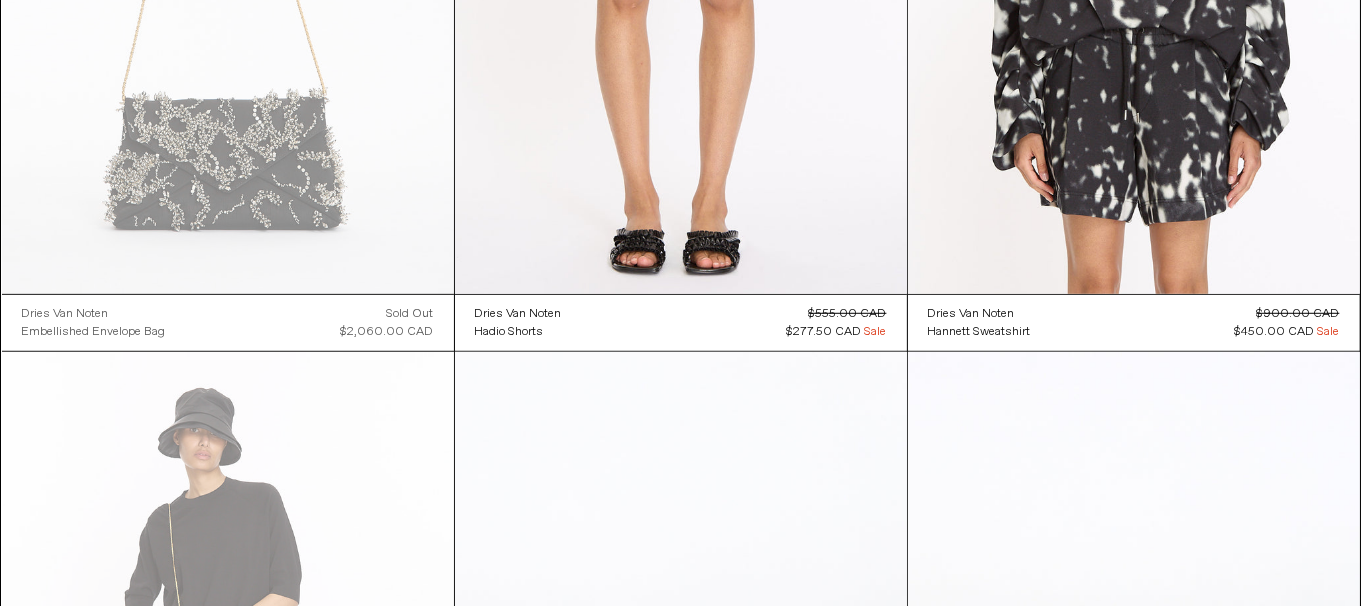 scroll, scrollTop: 707, scrollLeft: 0, axis: vertical 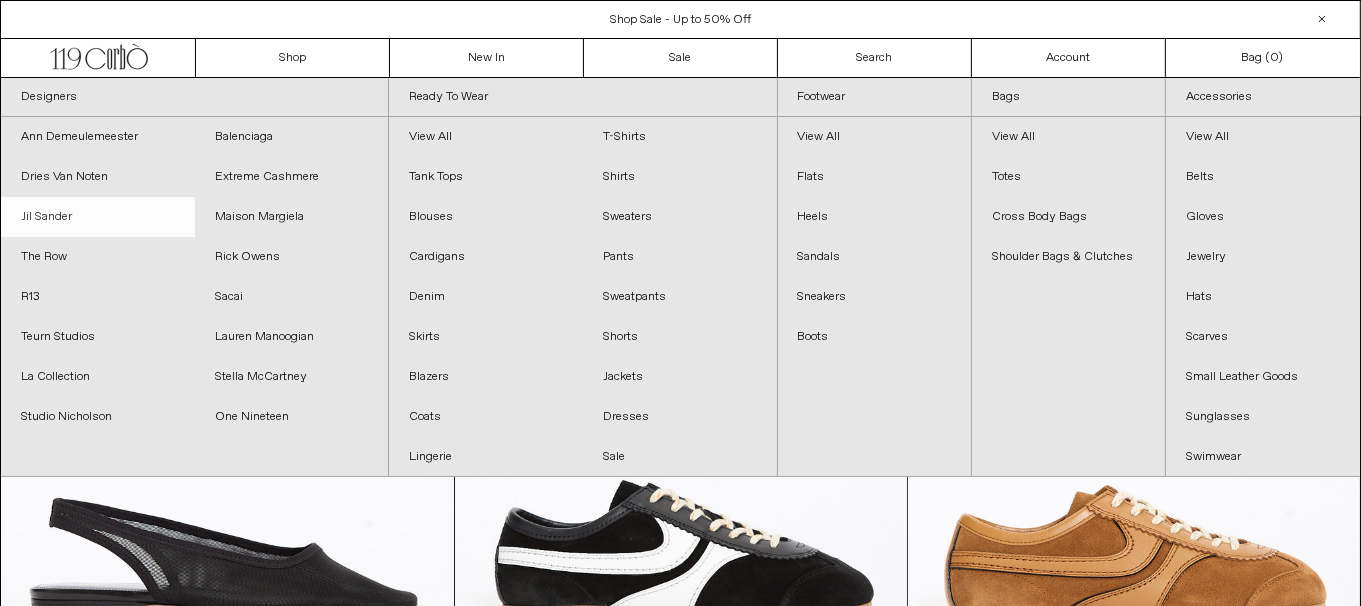 click on "Jil Sander" at bounding box center [98, 217] 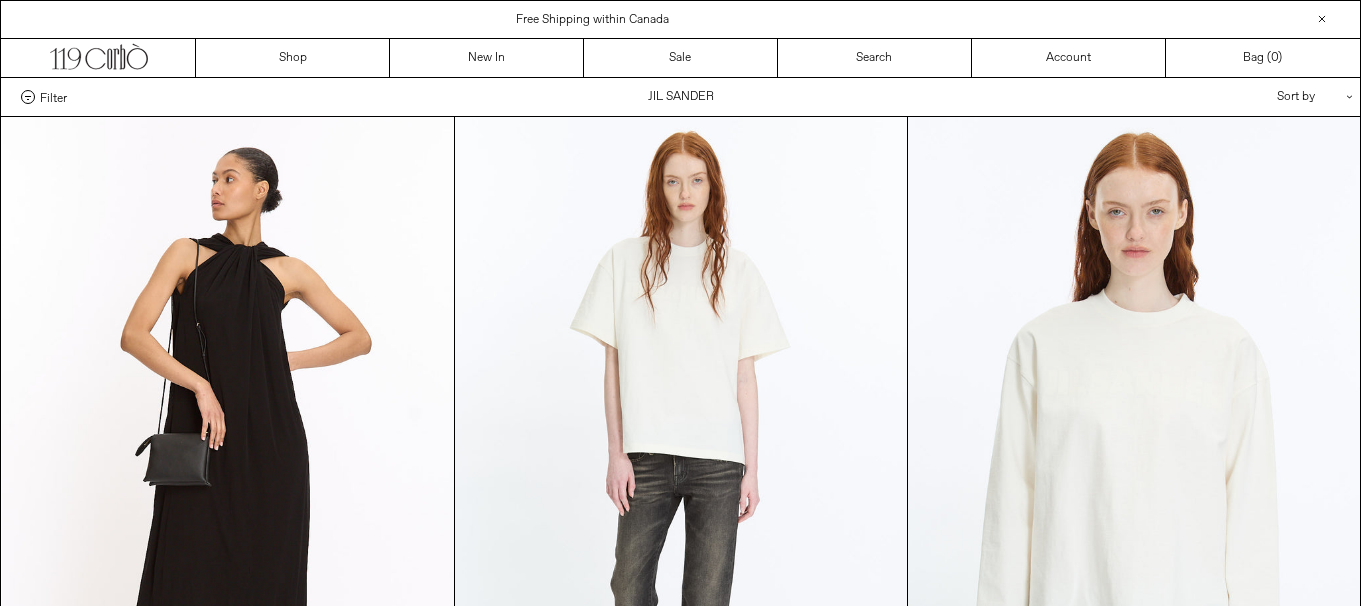scroll, scrollTop: 0, scrollLeft: 0, axis: both 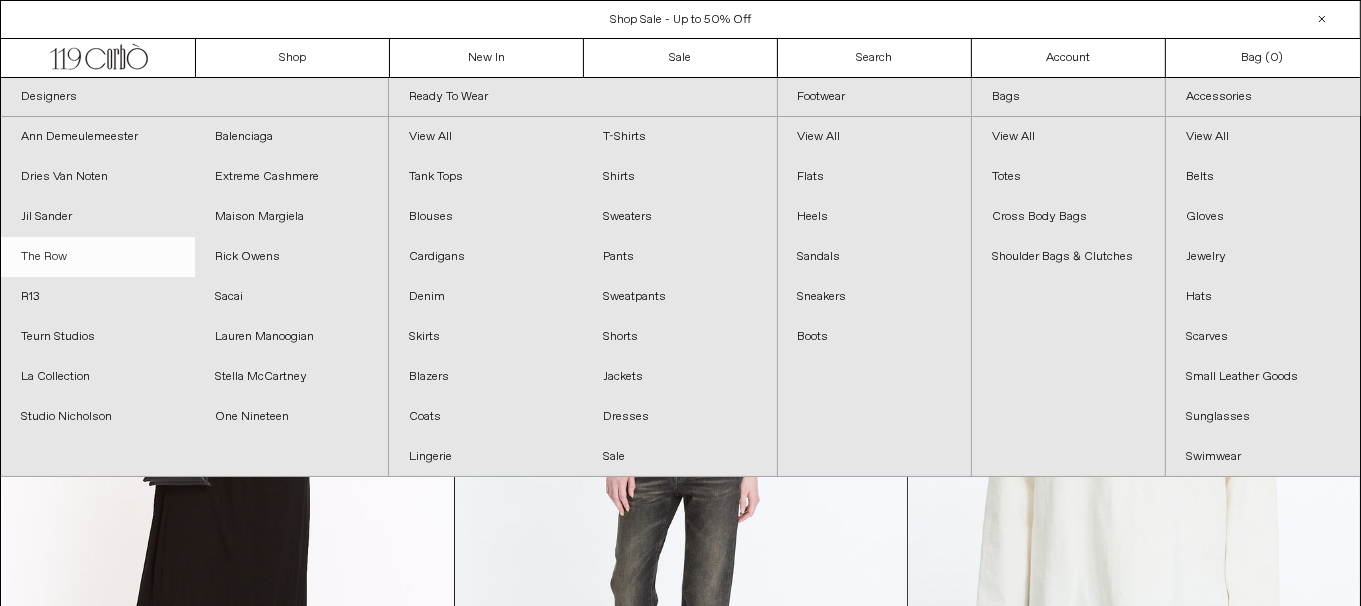 click on "The Row" at bounding box center (98, 257) 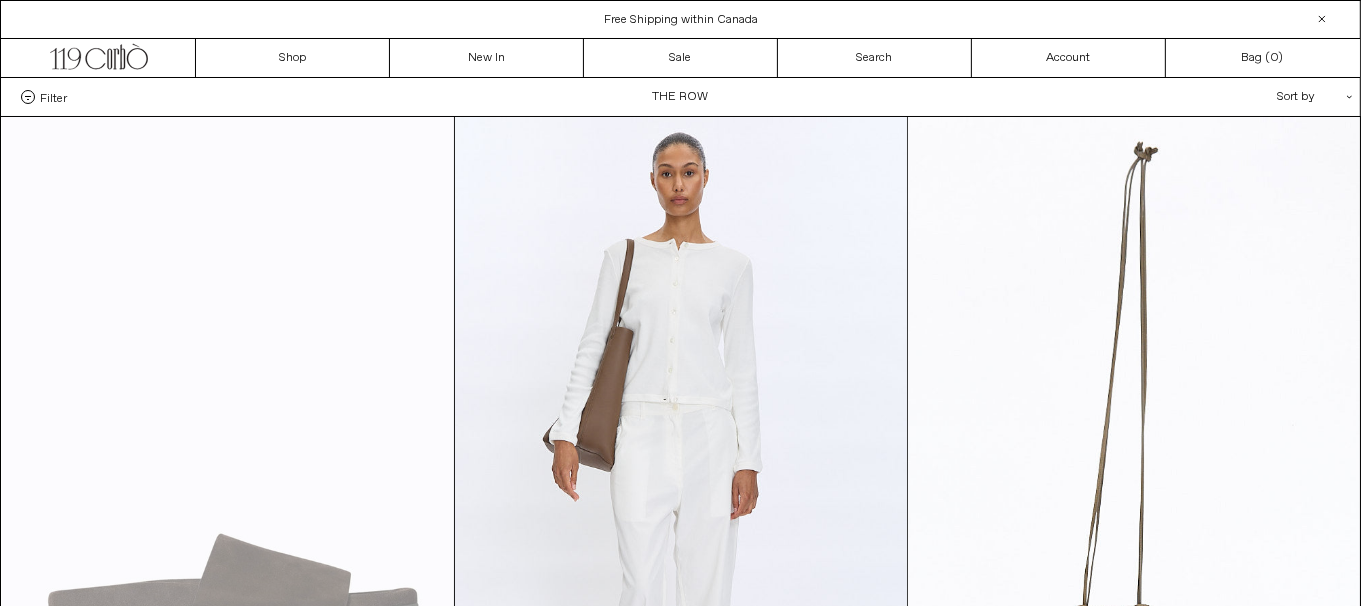 scroll, scrollTop: 0, scrollLeft: 0, axis: both 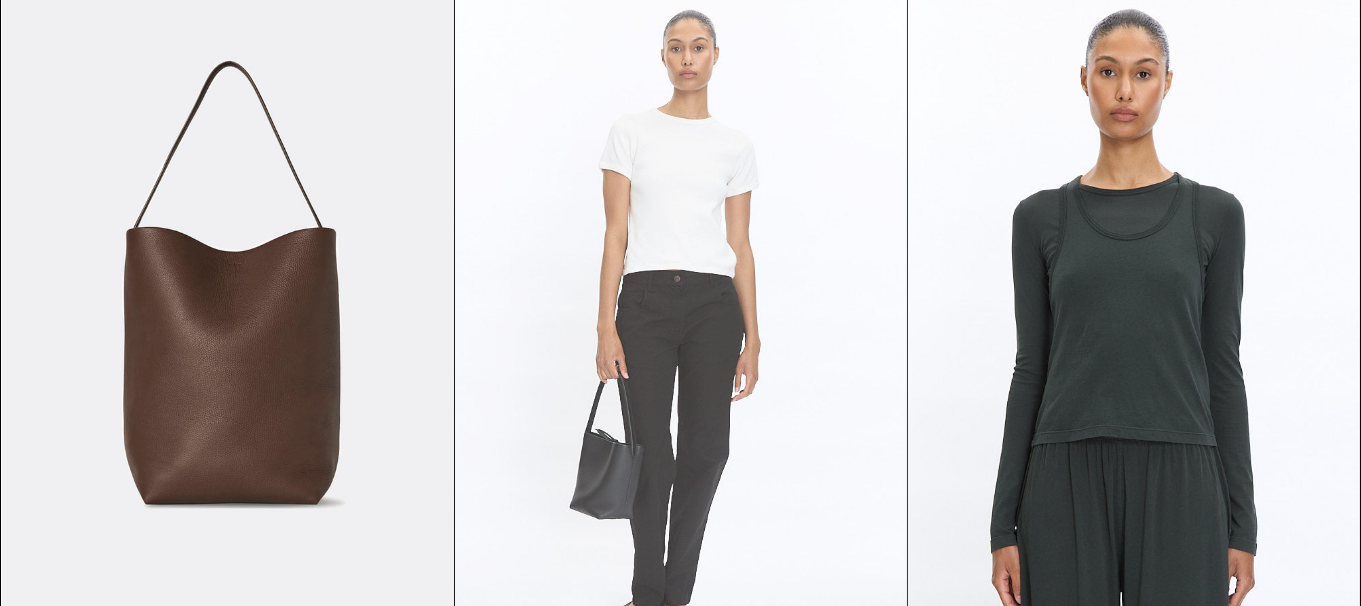 click at bounding box center (681, 338) 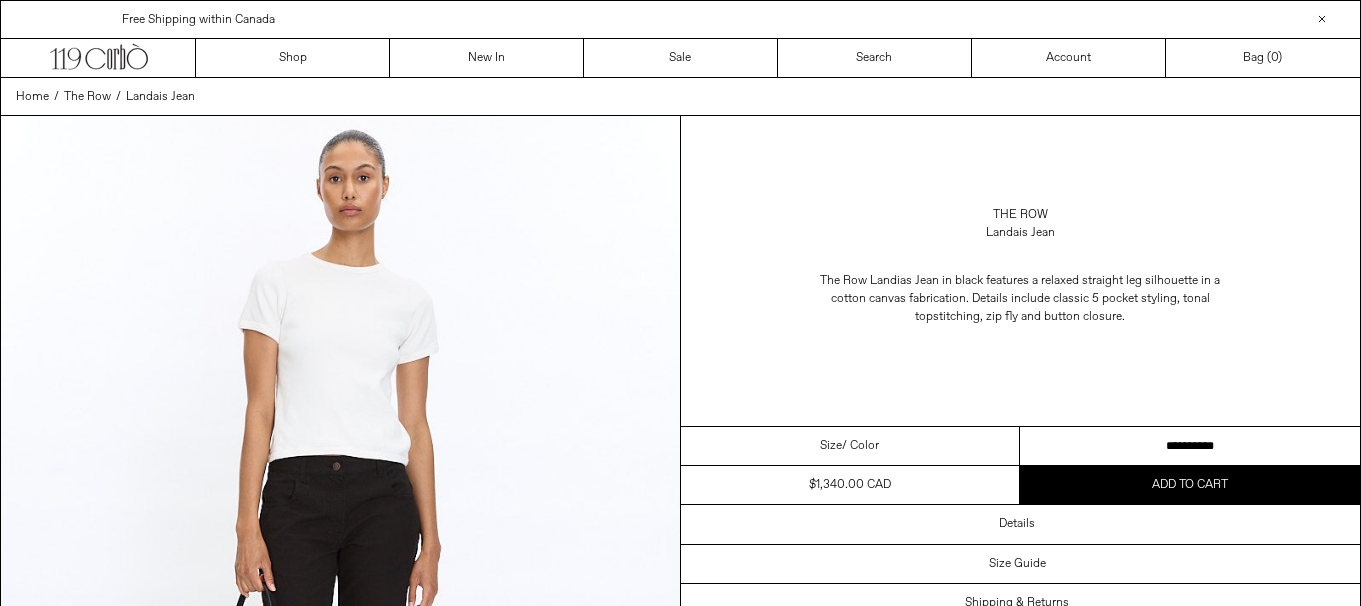 scroll, scrollTop: 0, scrollLeft: 0, axis: both 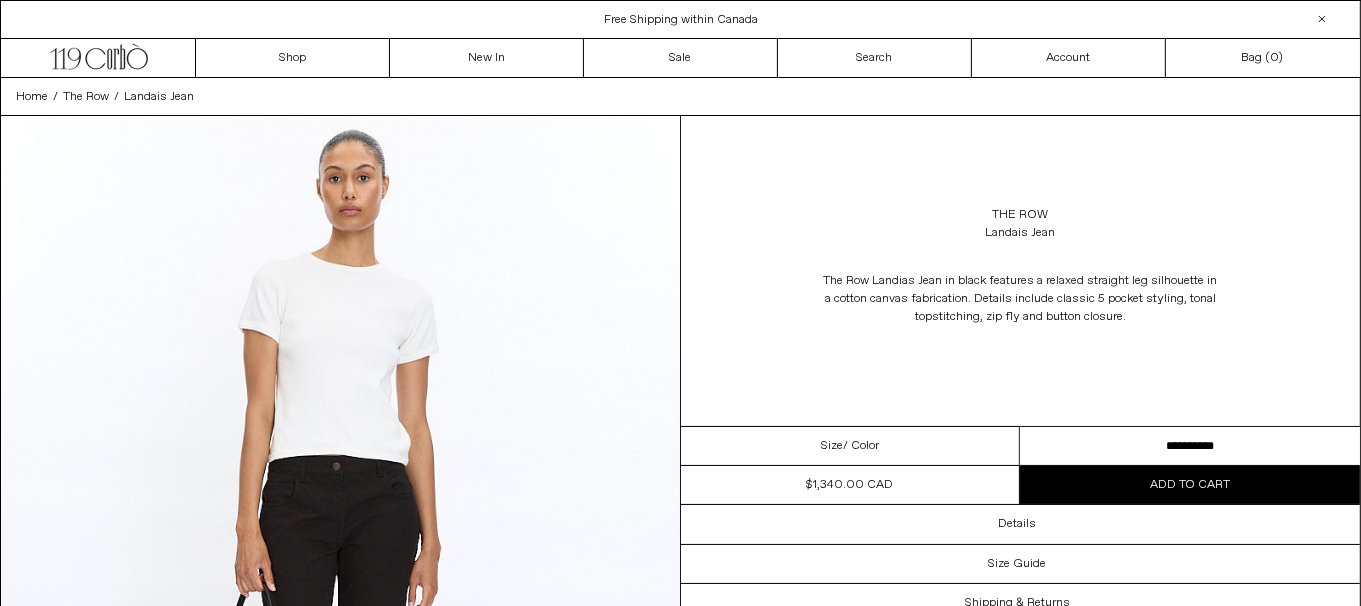 click on "**********" at bounding box center (1190, 446) 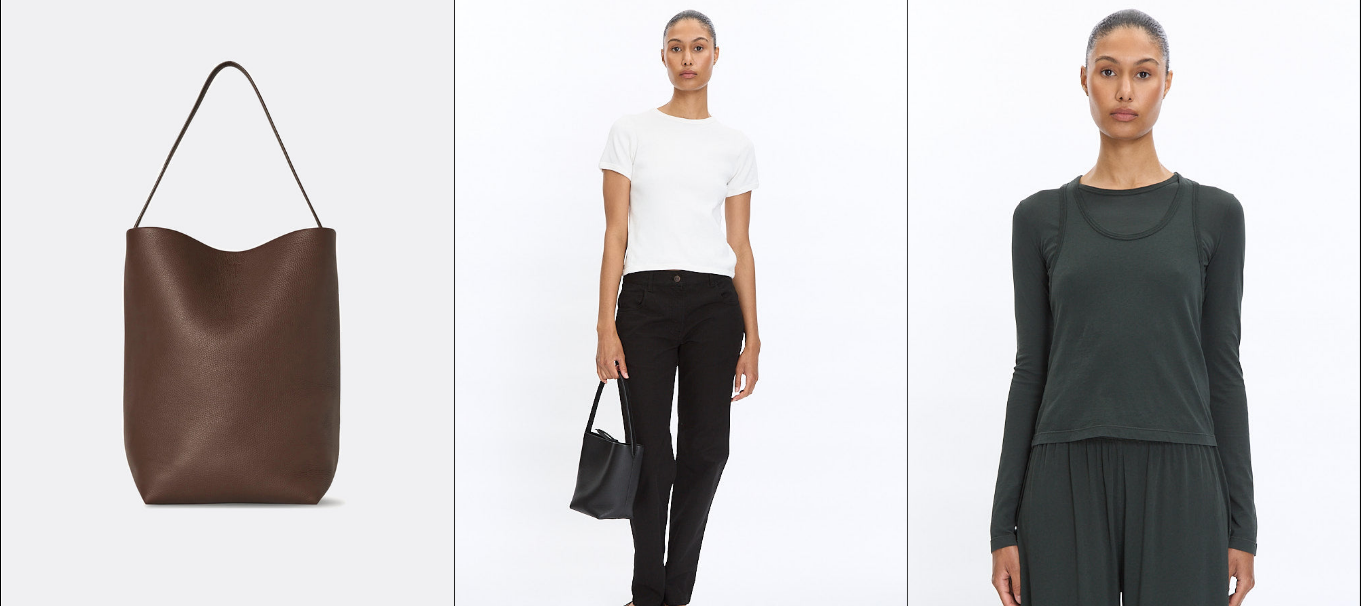 scroll, scrollTop: 0, scrollLeft: 0, axis: both 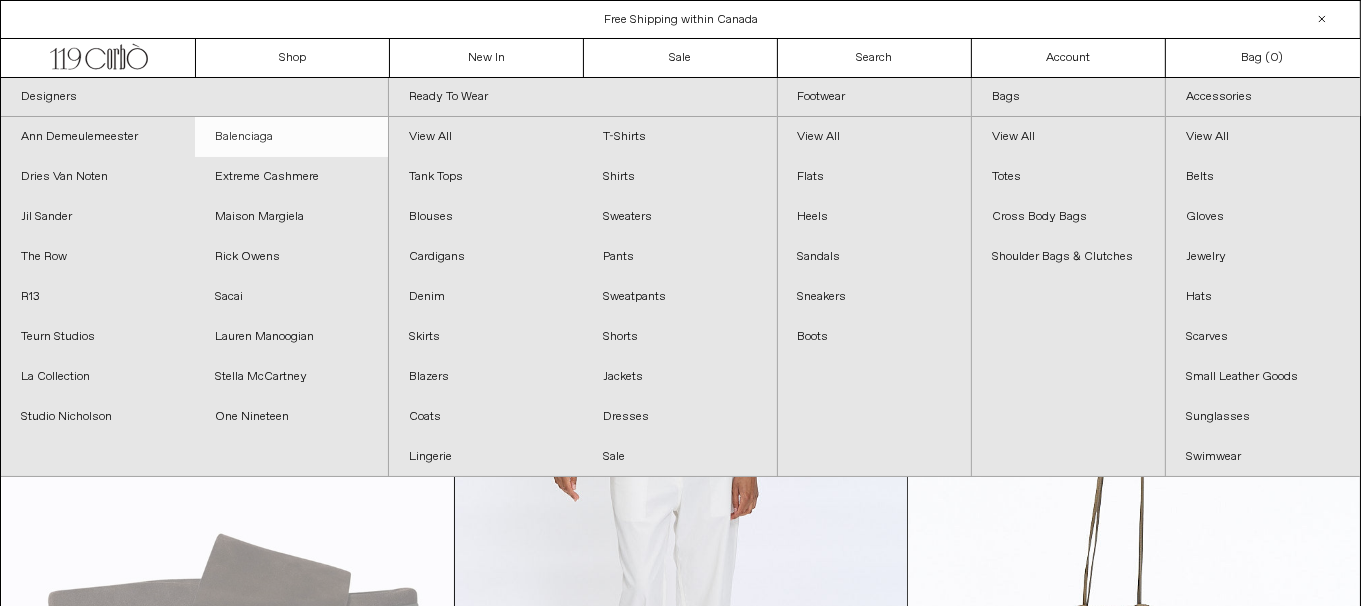 click on "Balenciaga" at bounding box center [292, 137] 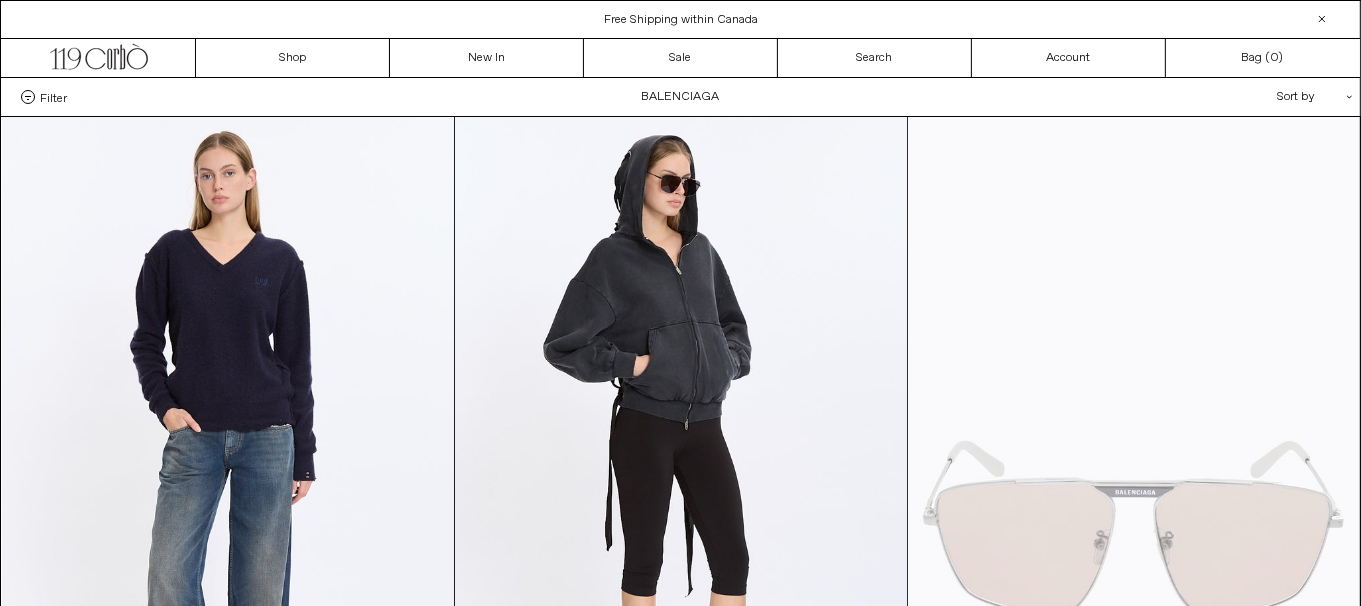 scroll, scrollTop: 0, scrollLeft: 0, axis: both 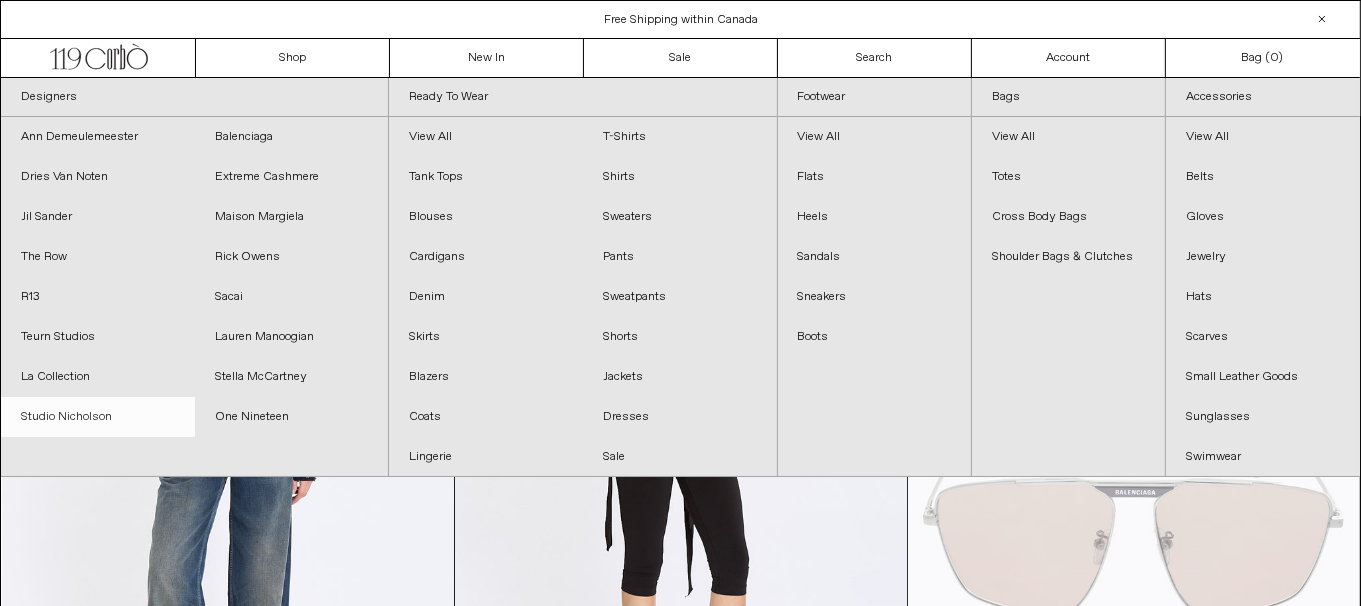 click on "Studio Nicholson" at bounding box center (98, 417) 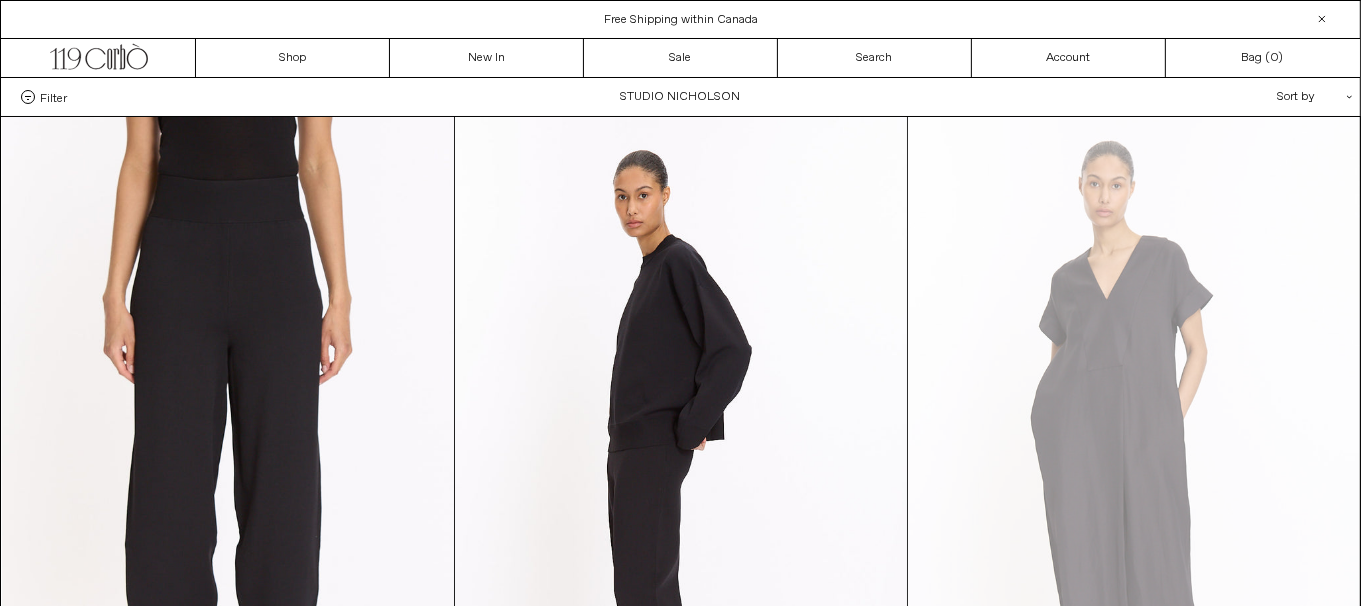 scroll, scrollTop: 0, scrollLeft: 0, axis: both 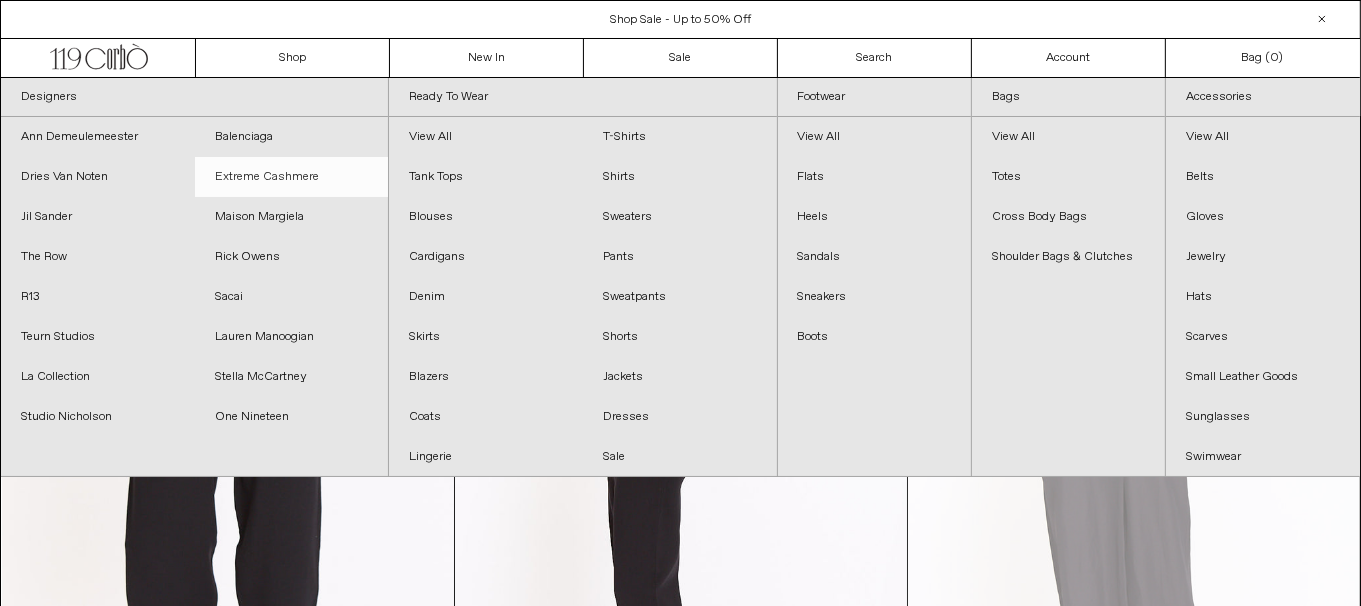 click on "Extreme Cashmere" at bounding box center [292, 177] 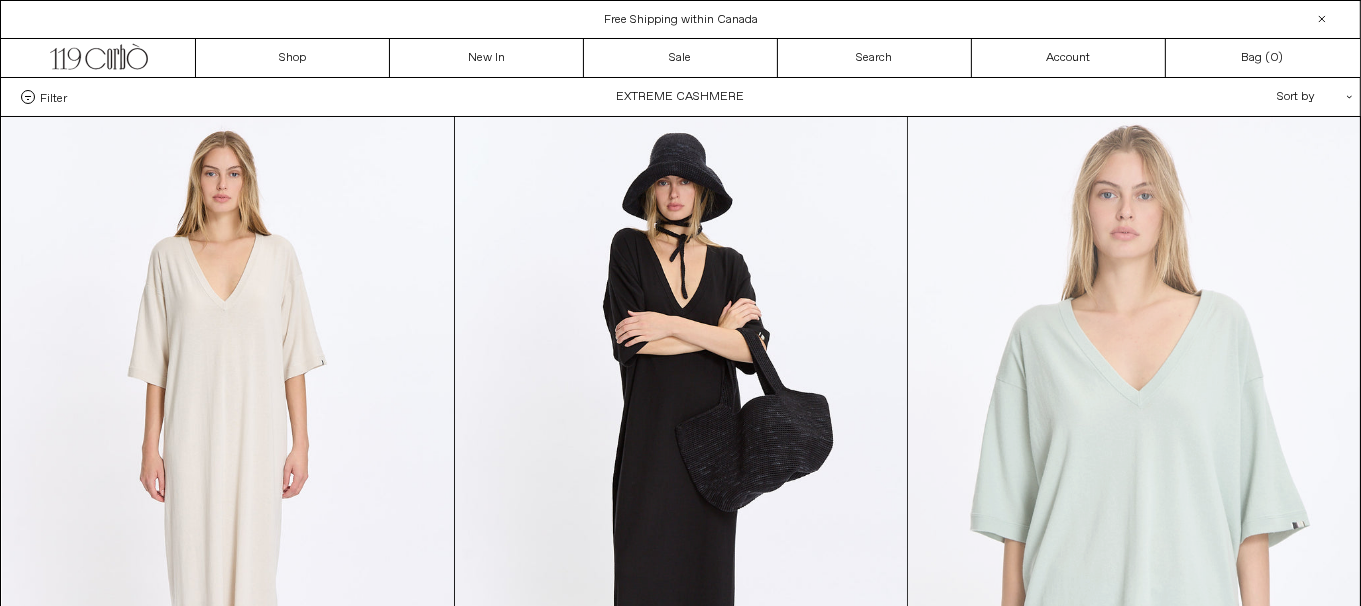 scroll, scrollTop: 0, scrollLeft: 0, axis: both 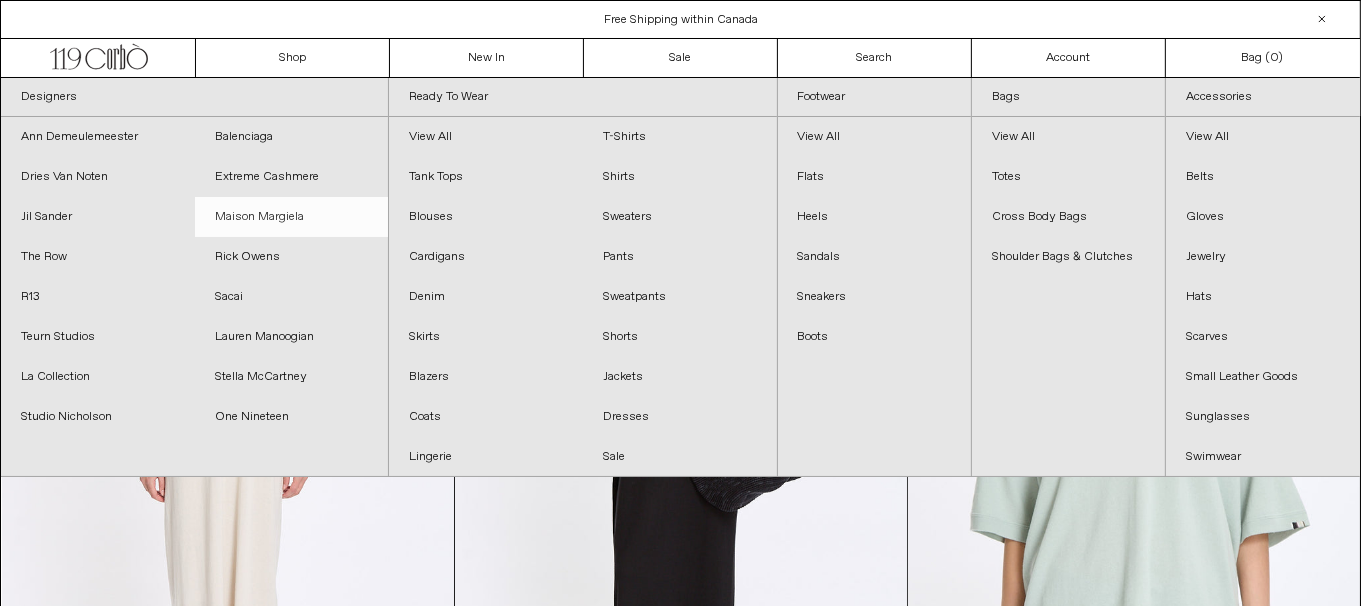 click on "Maison Margiela" at bounding box center (292, 217) 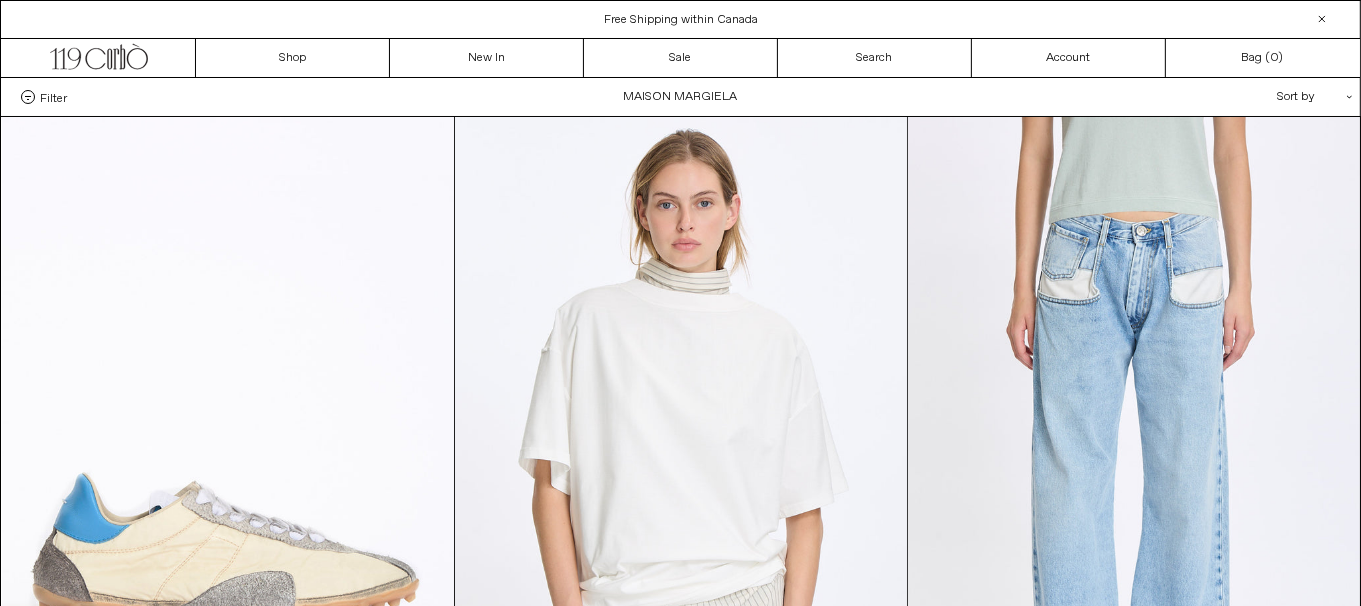 scroll, scrollTop: 0, scrollLeft: 0, axis: both 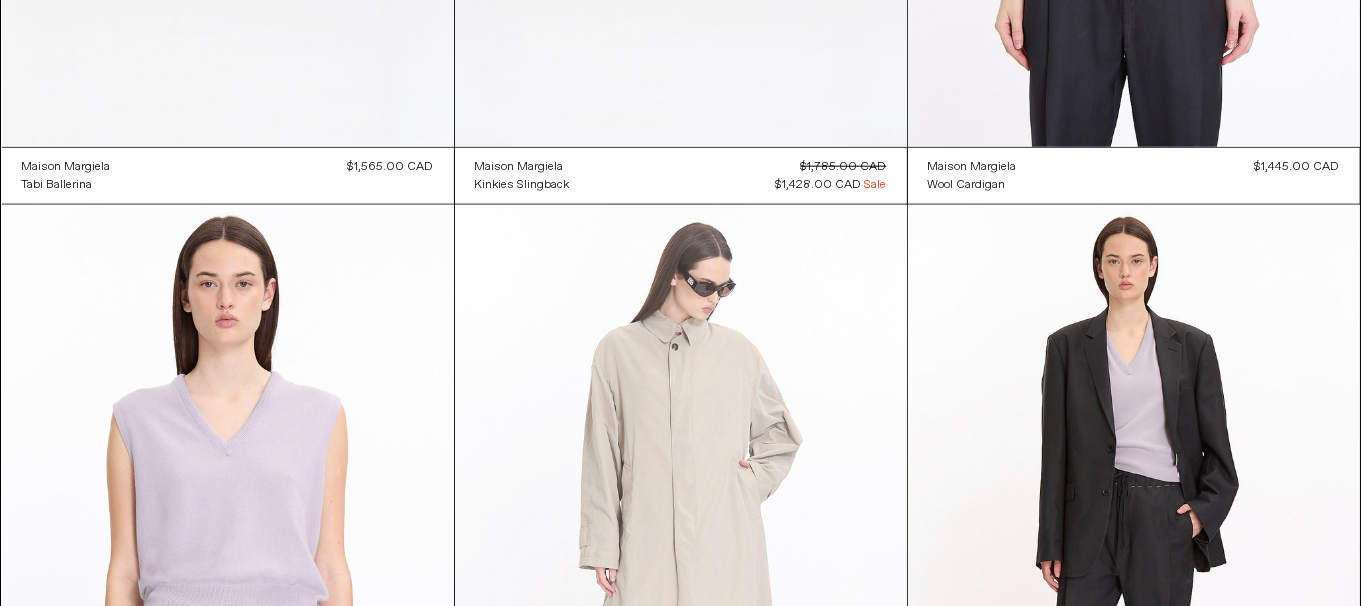click at bounding box center [681, 544] 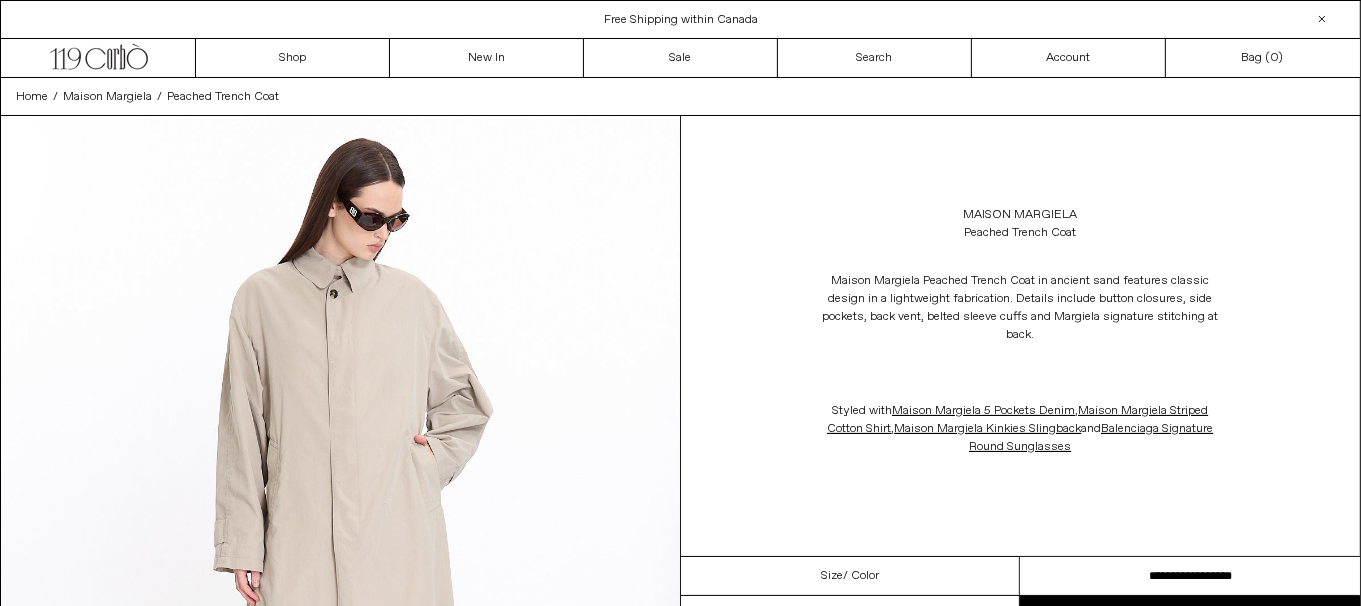 scroll, scrollTop: 0, scrollLeft: 0, axis: both 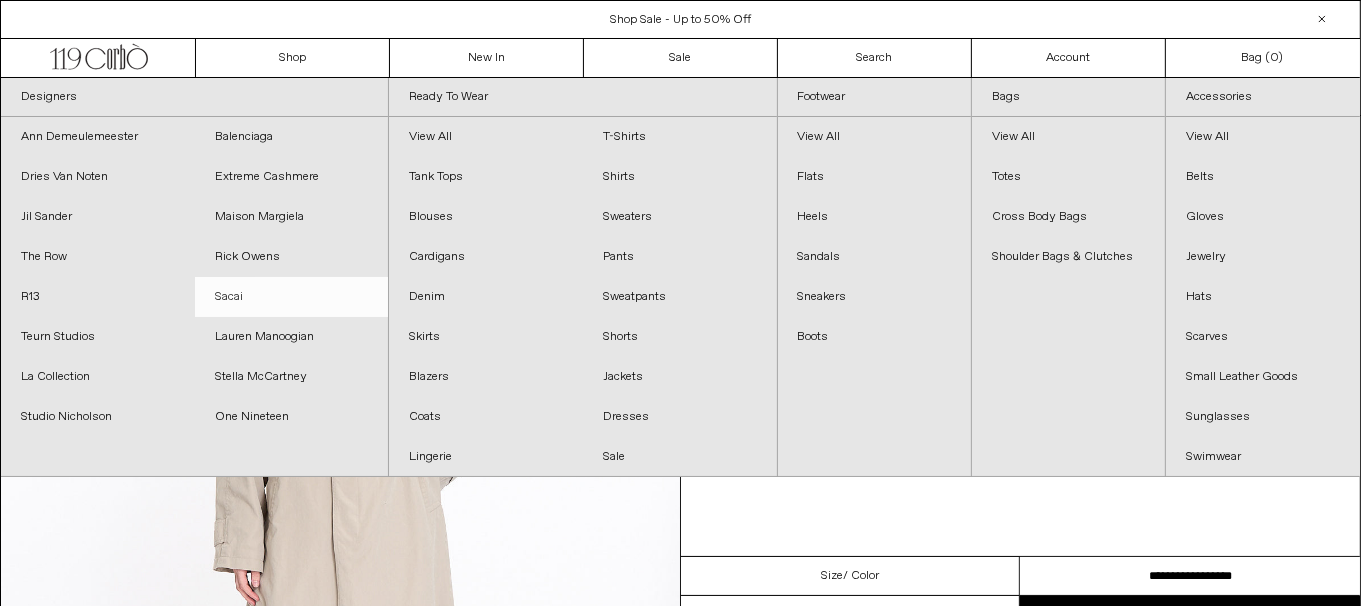 click on "Sacai" at bounding box center (292, 297) 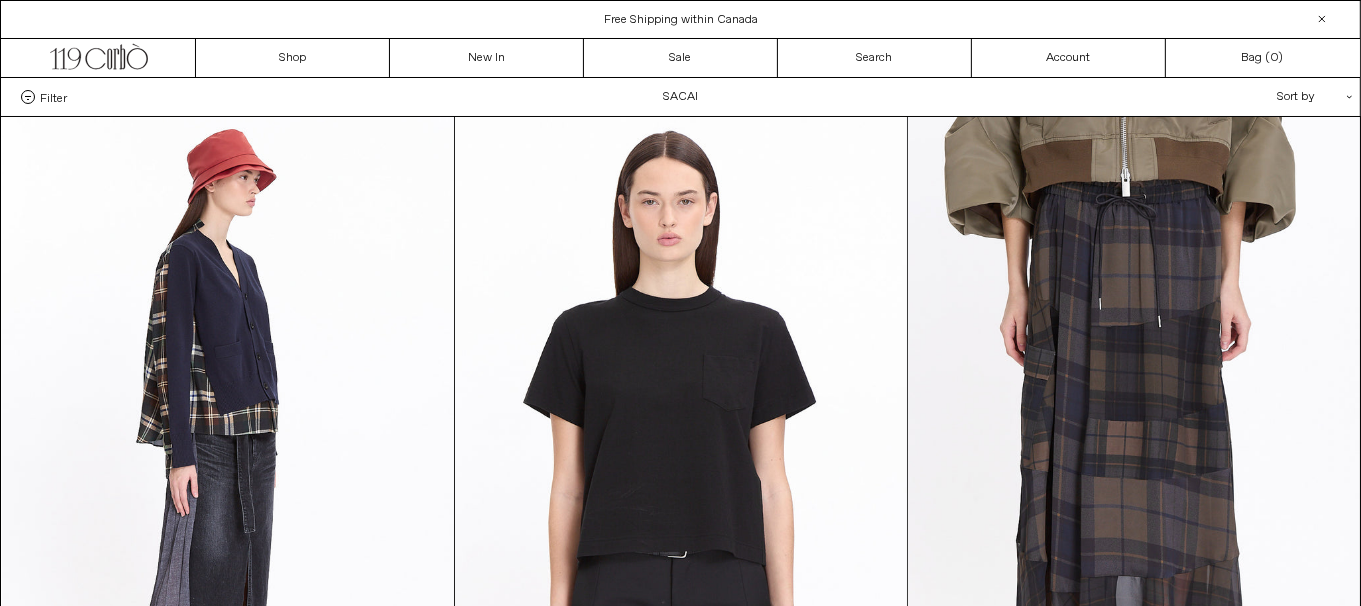 scroll, scrollTop: 0, scrollLeft: 0, axis: both 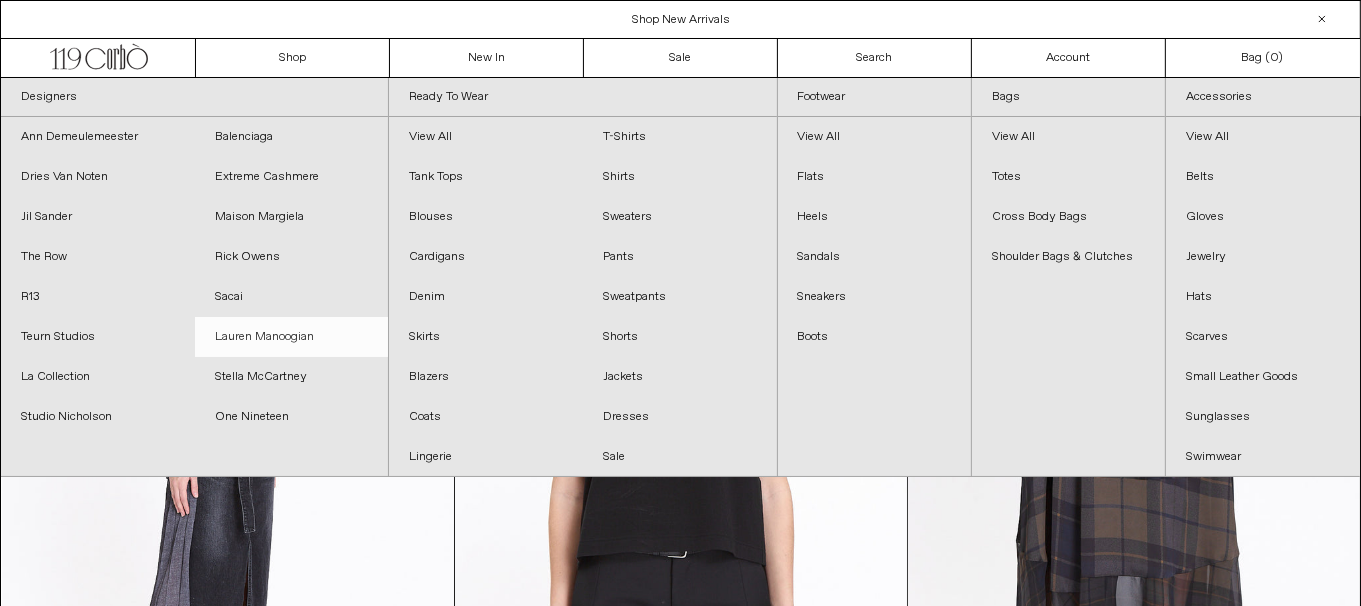 click on "Lauren Manoogian" at bounding box center (292, 337) 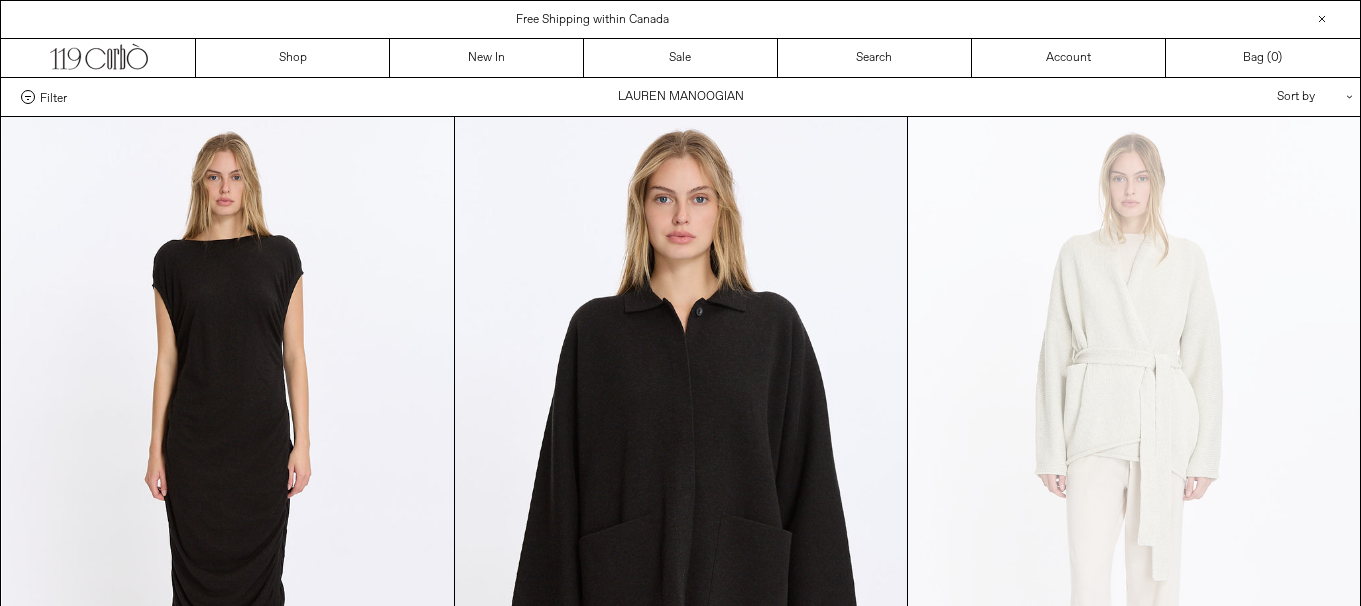 scroll, scrollTop: 0, scrollLeft: 0, axis: both 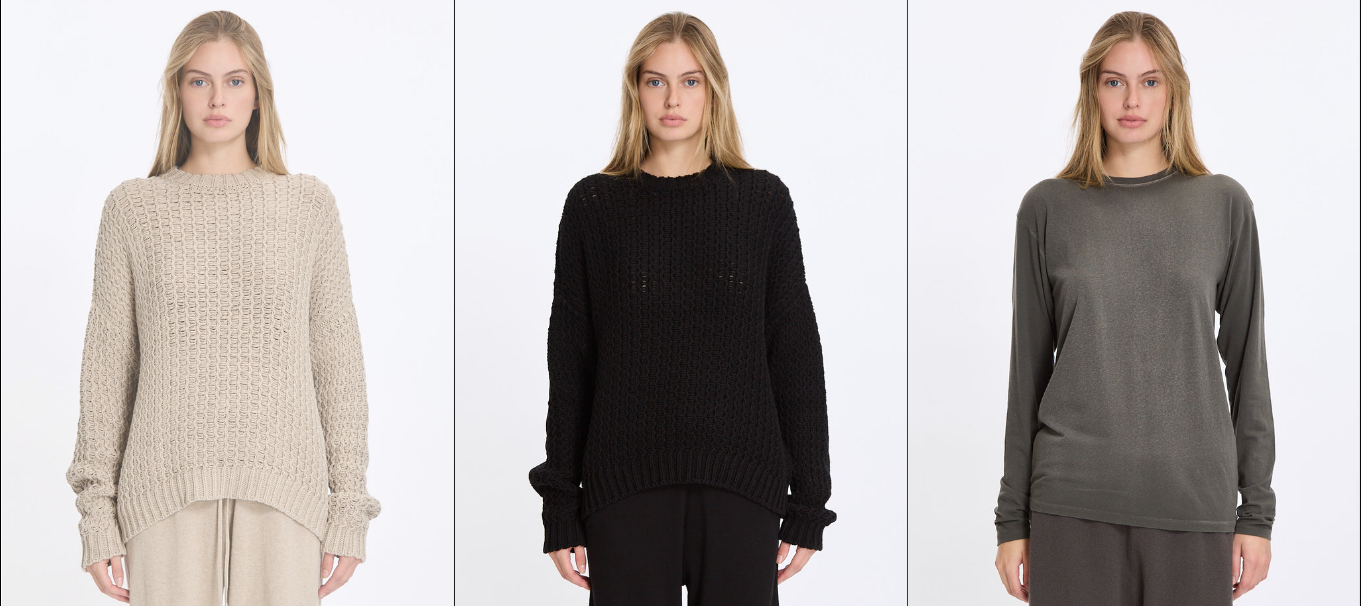 click at bounding box center (228, 338) 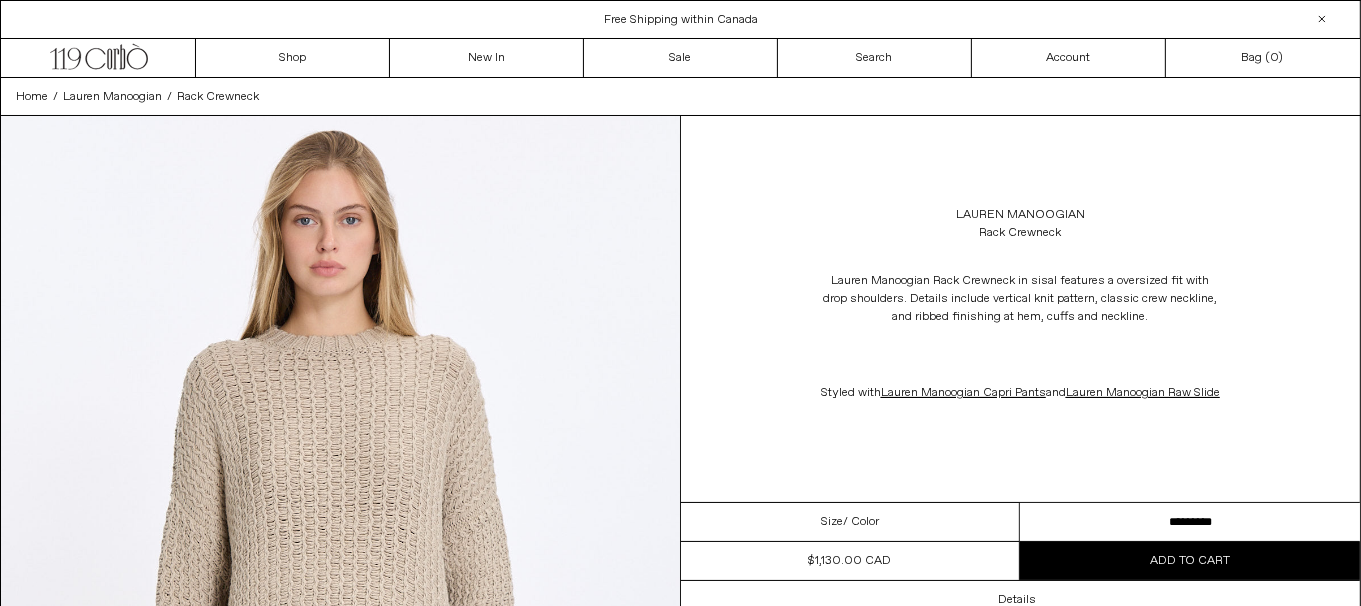scroll, scrollTop: 0, scrollLeft: 0, axis: both 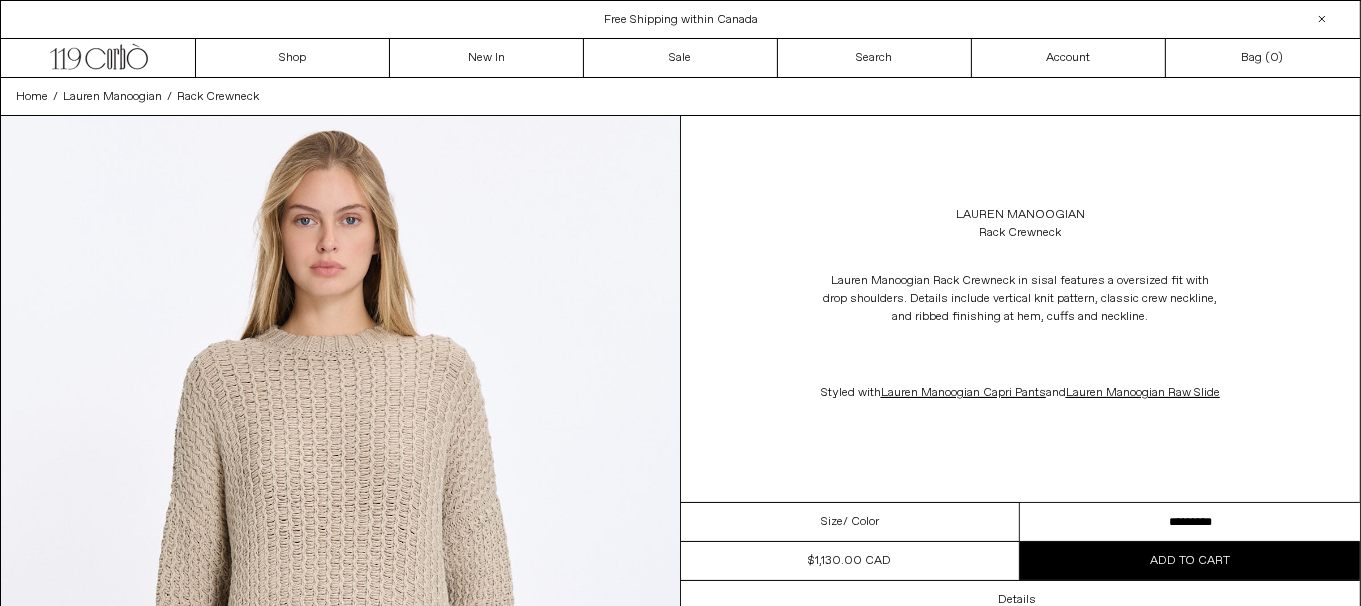 click on "*********
*********" at bounding box center [1190, 522] 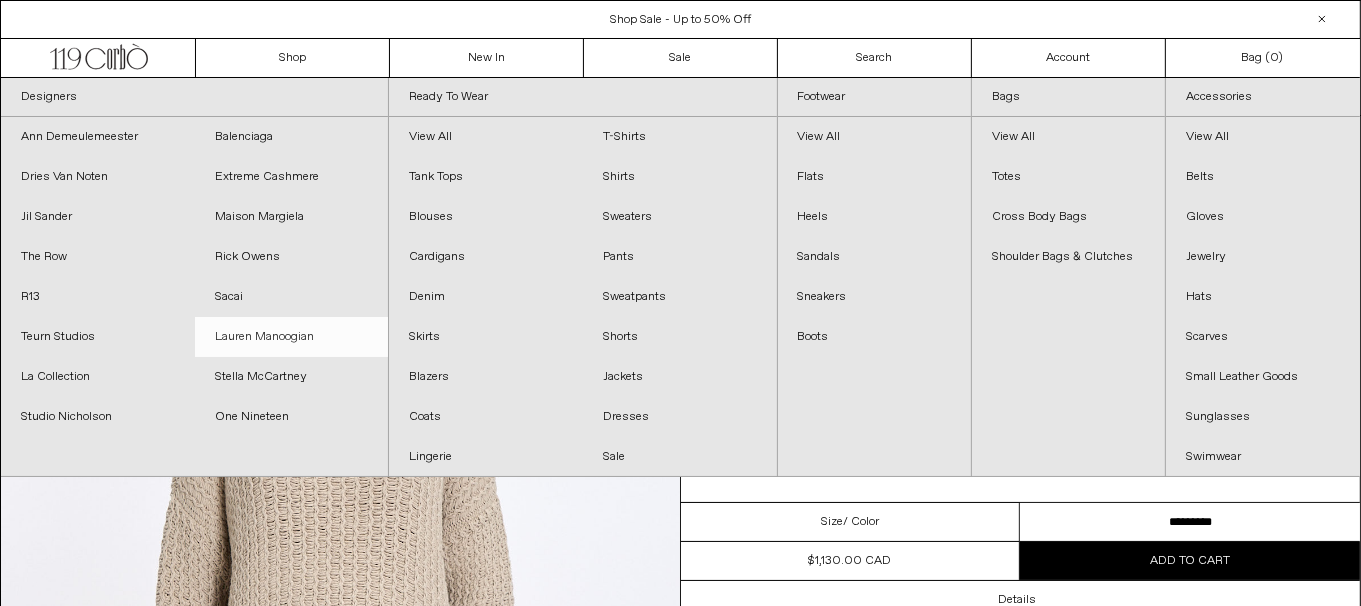 click on "Lauren Manoogian" at bounding box center (292, 337) 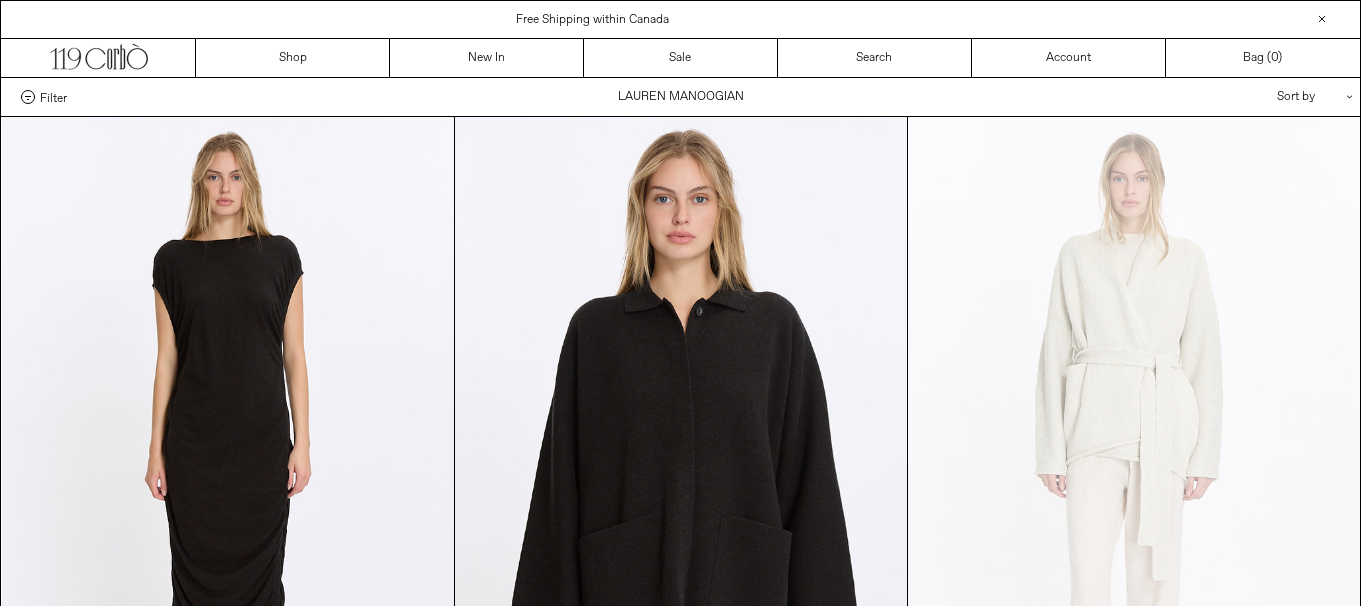 scroll, scrollTop: 0, scrollLeft: 0, axis: both 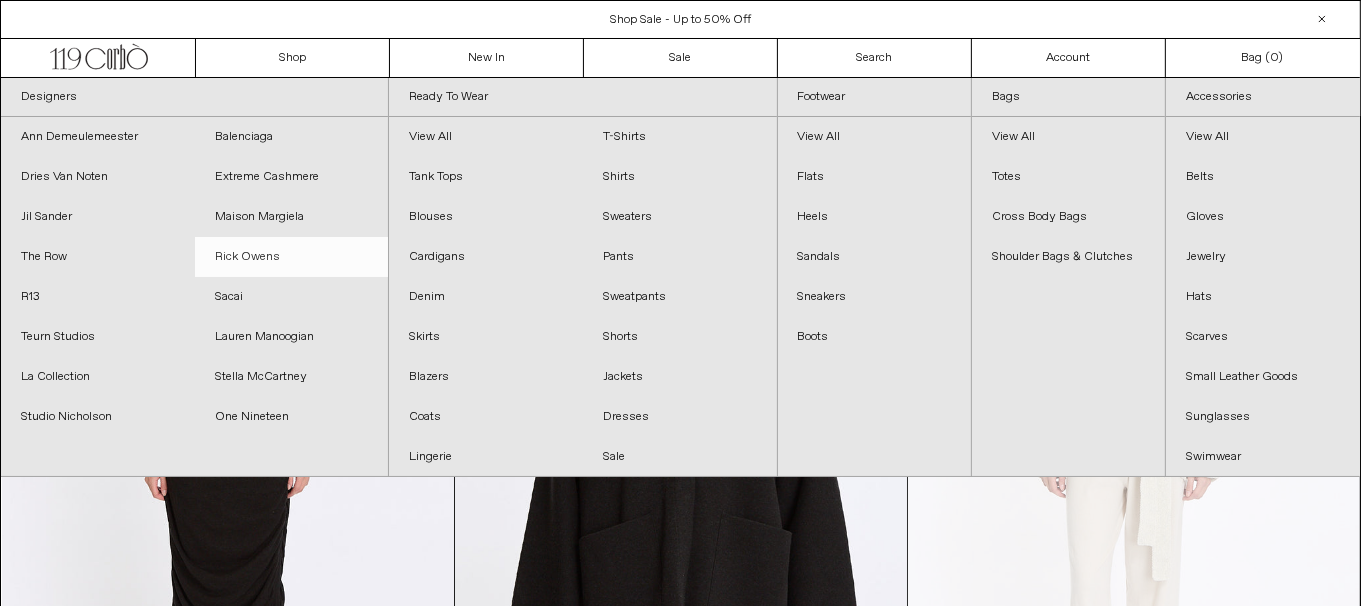 click on "Rick Owens" at bounding box center [292, 257] 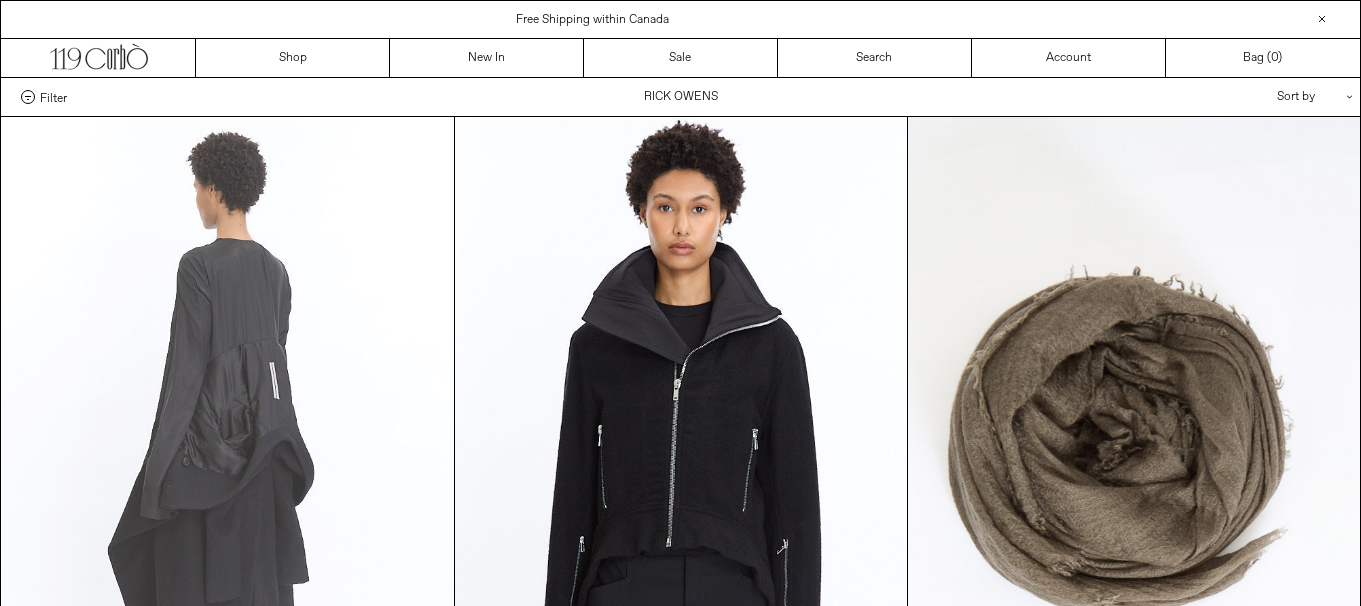 scroll, scrollTop: 0, scrollLeft: 0, axis: both 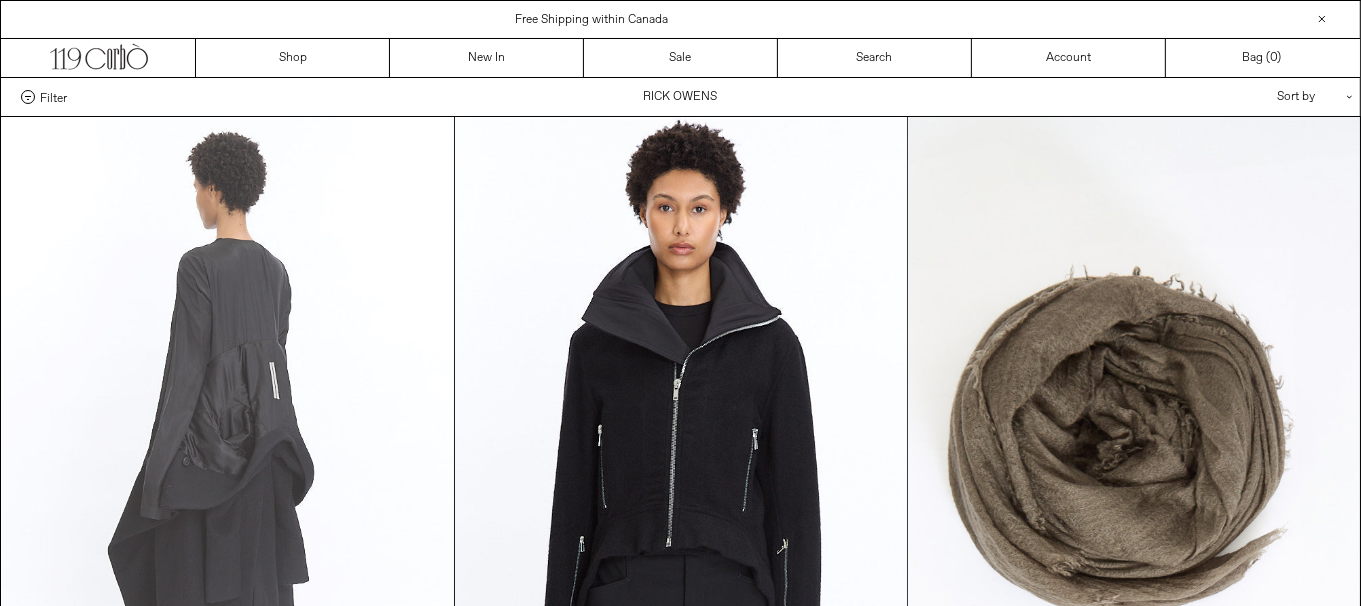 drag, startPoint x: 0, startPoint y: 0, endPoint x: 253, endPoint y: 249, distance: 354.97888 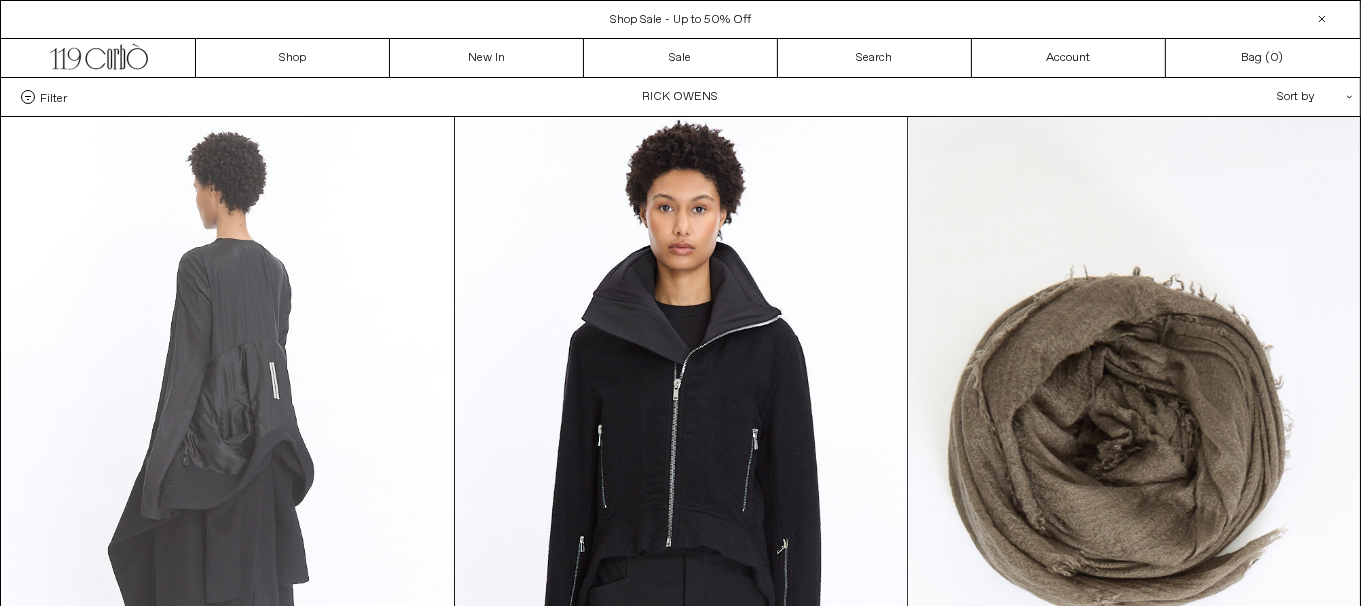scroll, scrollTop: 0, scrollLeft: 0, axis: both 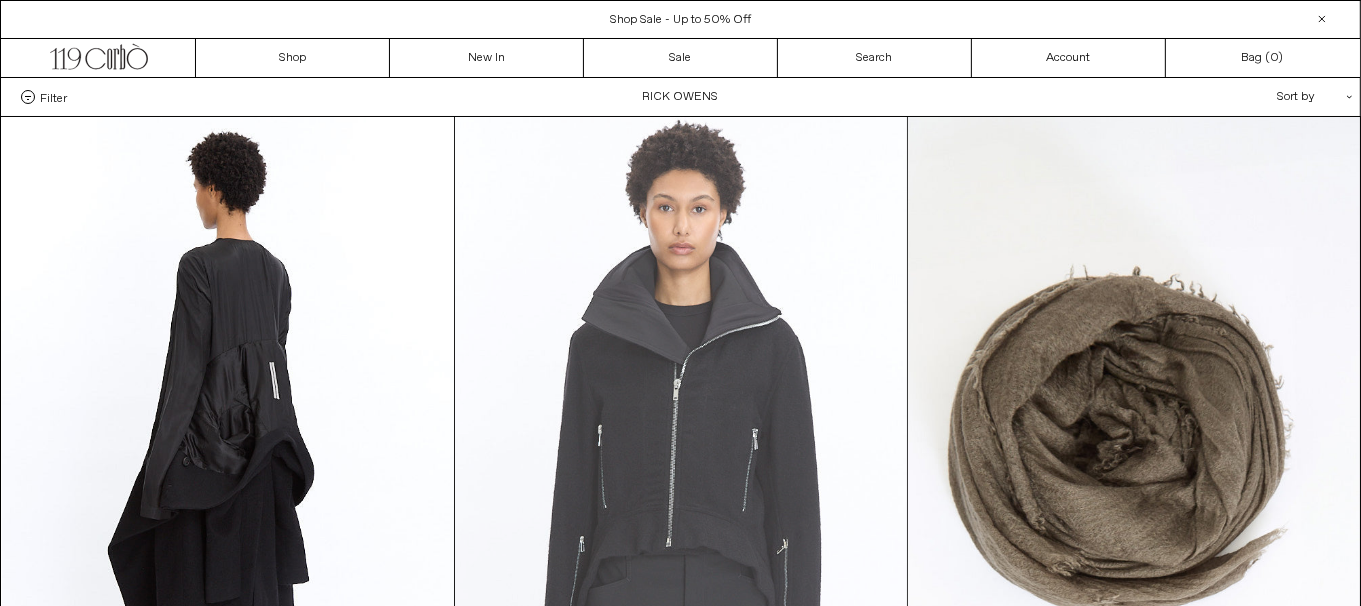 click at bounding box center [681, 456] 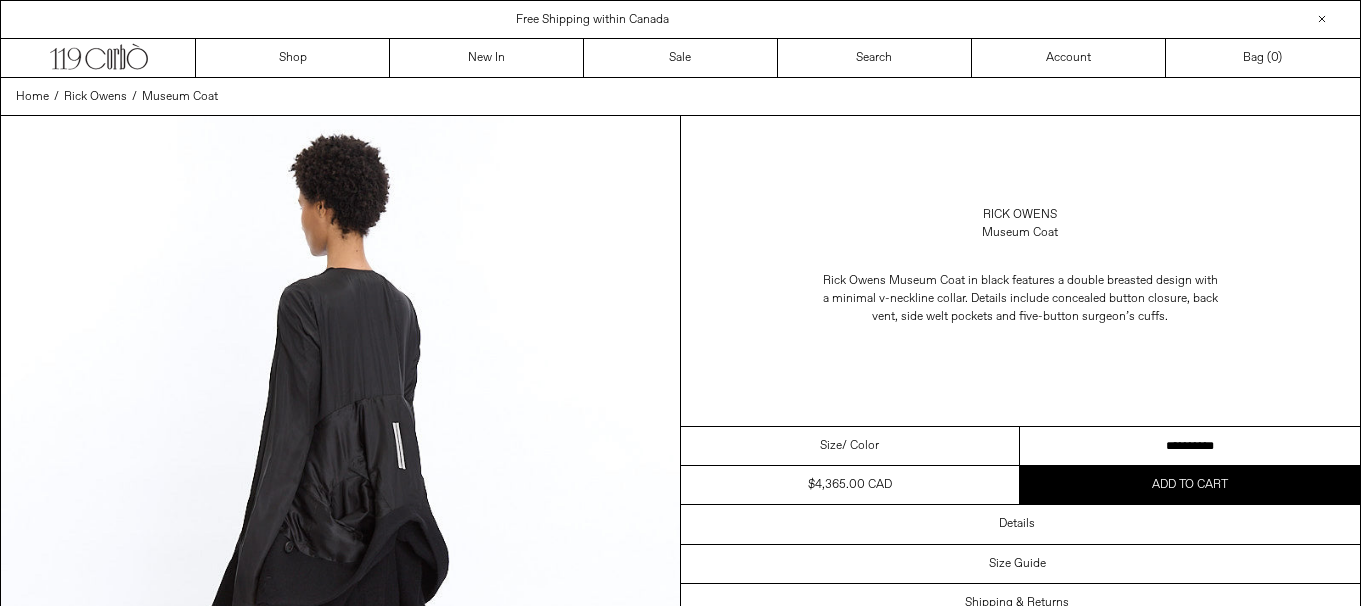 scroll, scrollTop: 0, scrollLeft: 0, axis: both 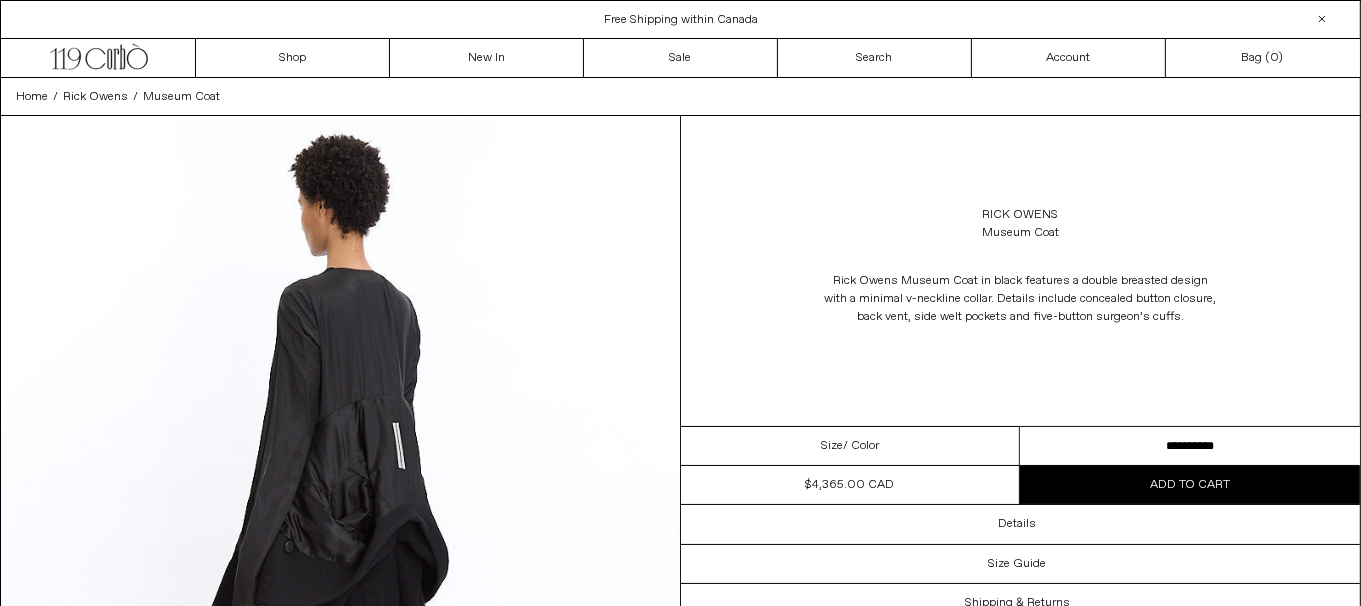 click on "**********" at bounding box center [1190, 446] 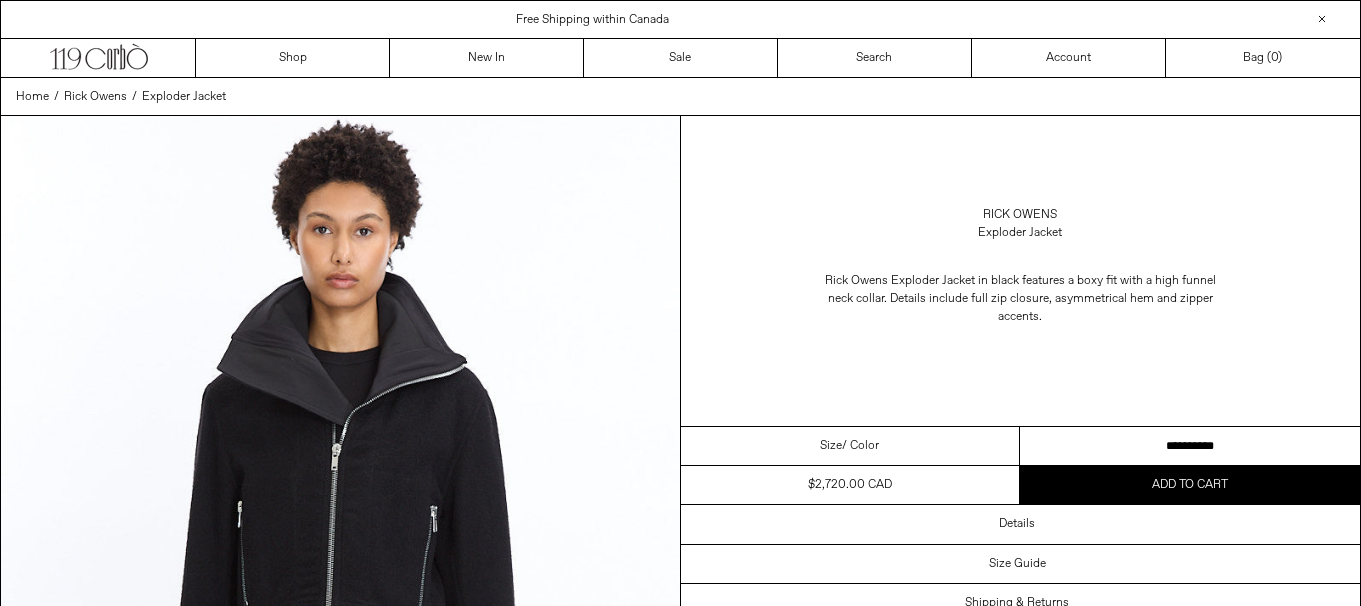 scroll, scrollTop: 0, scrollLeft: 0, axis: both 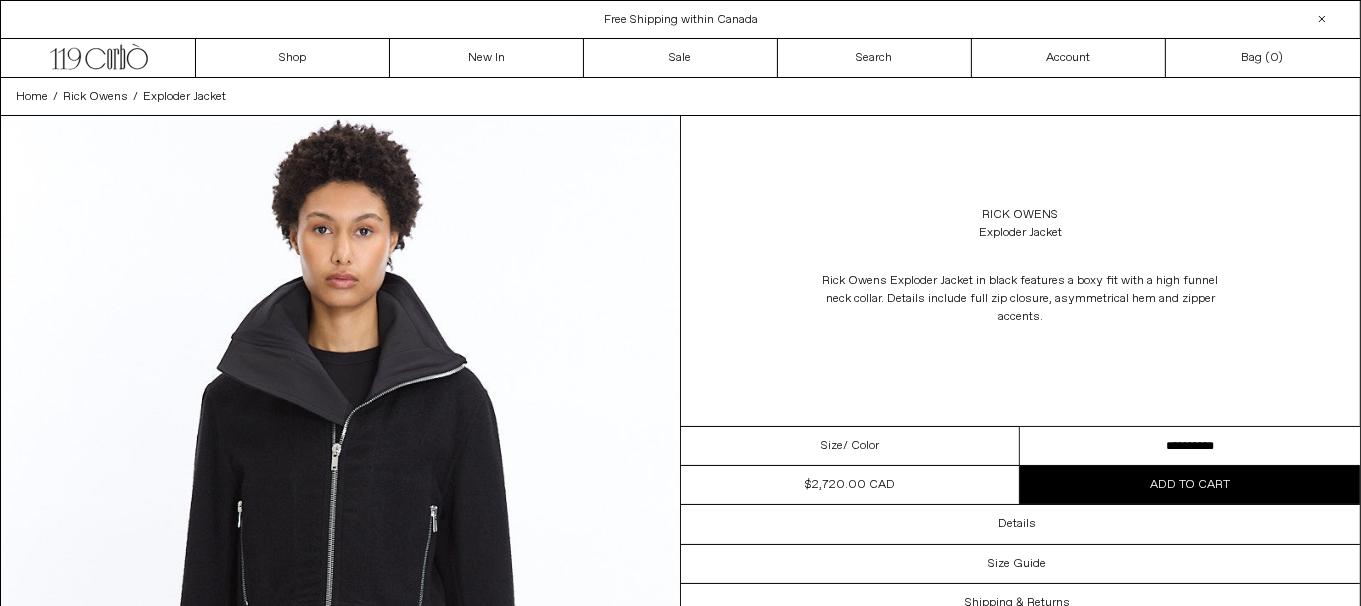 click on "**********" at bounding box center (1190, 446) 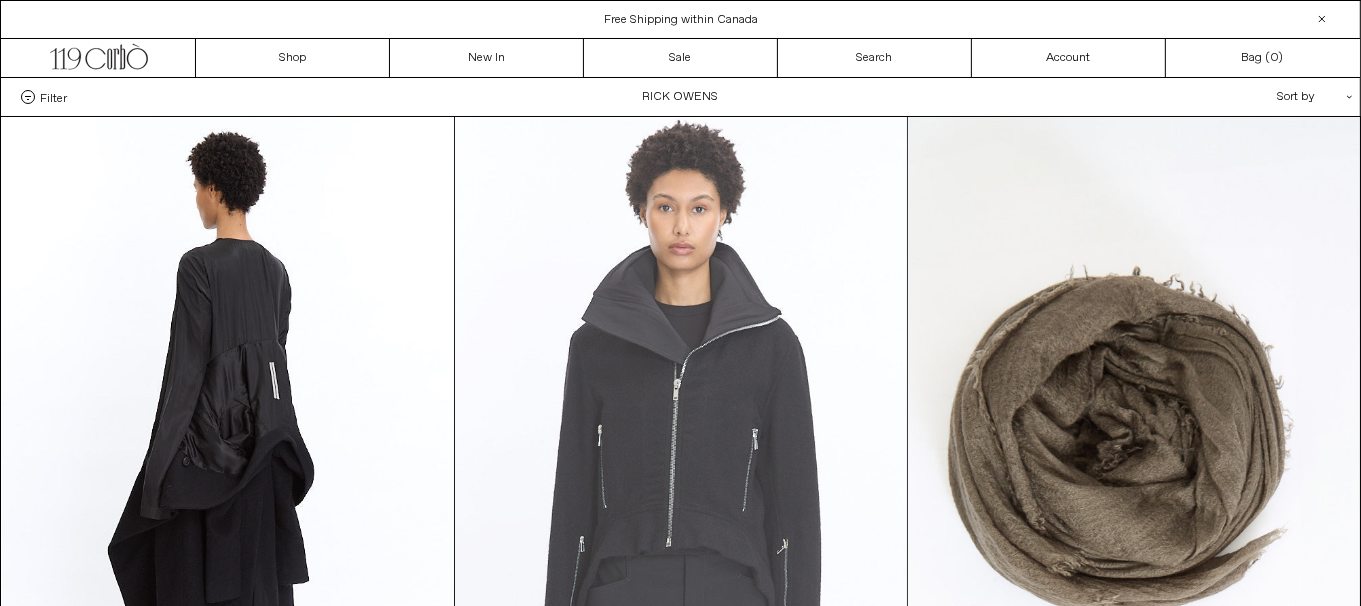 scroll, scrollTop: 0, scrollLeft: 0, axis: both 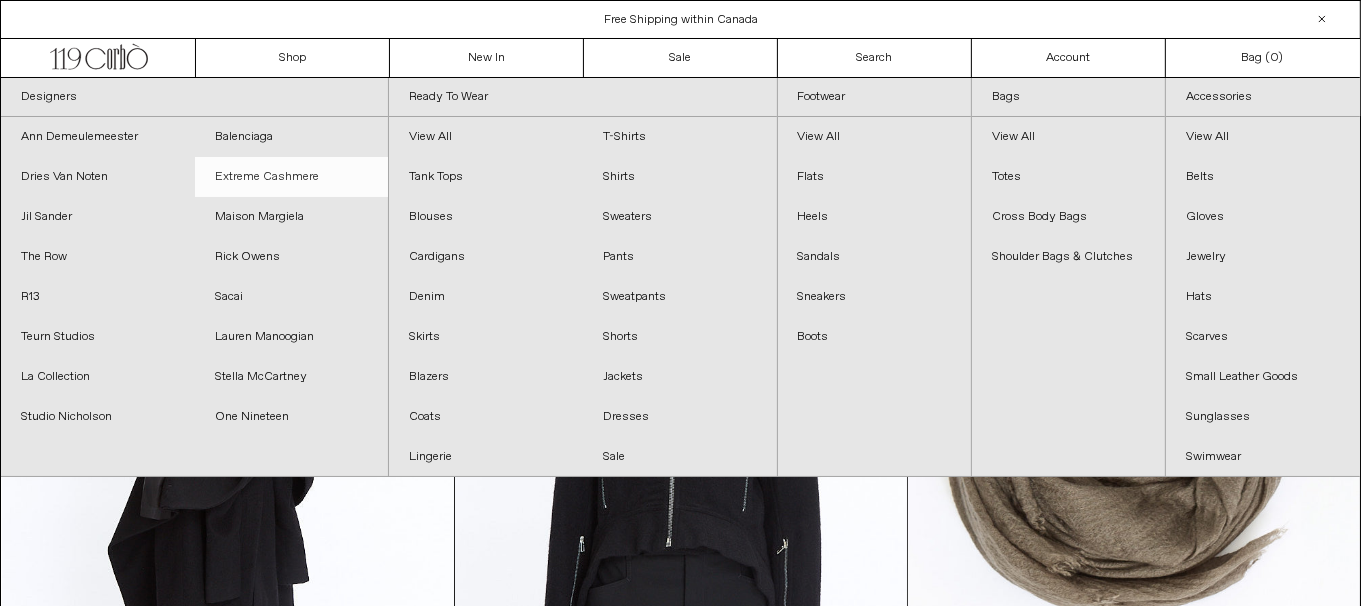 click on "Extreme Cashmere" at bounding box center (292, 177) 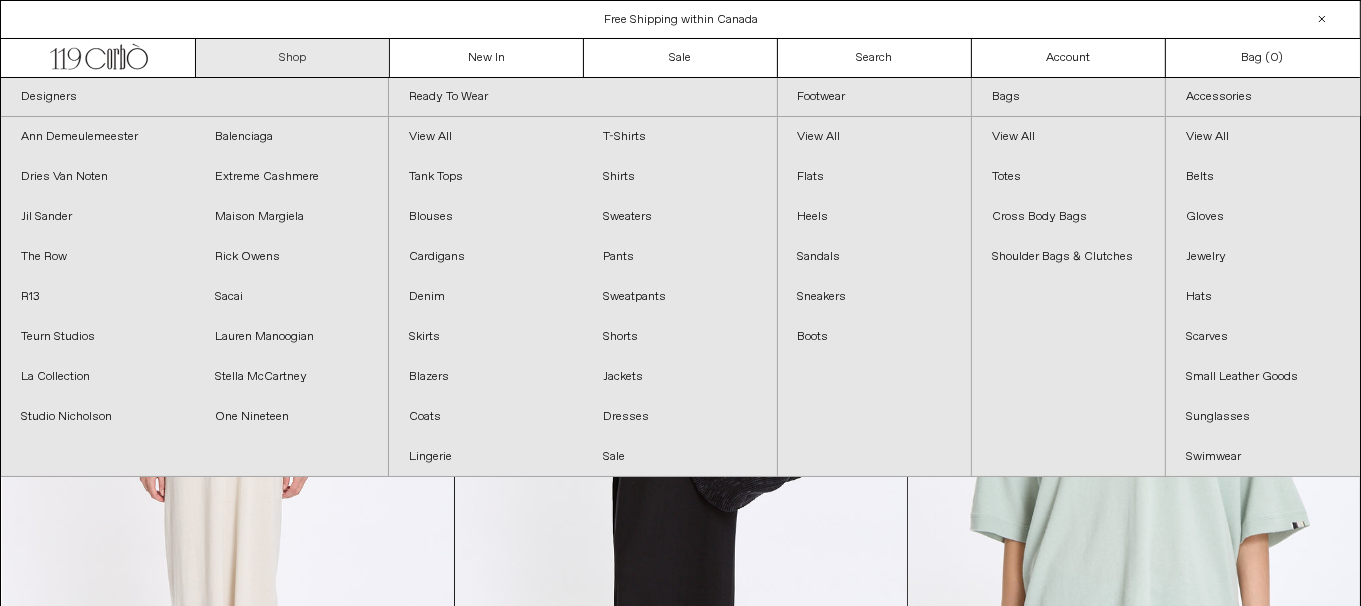 scroll, scrollTop: 0, scrollLeft: 0, axis: both 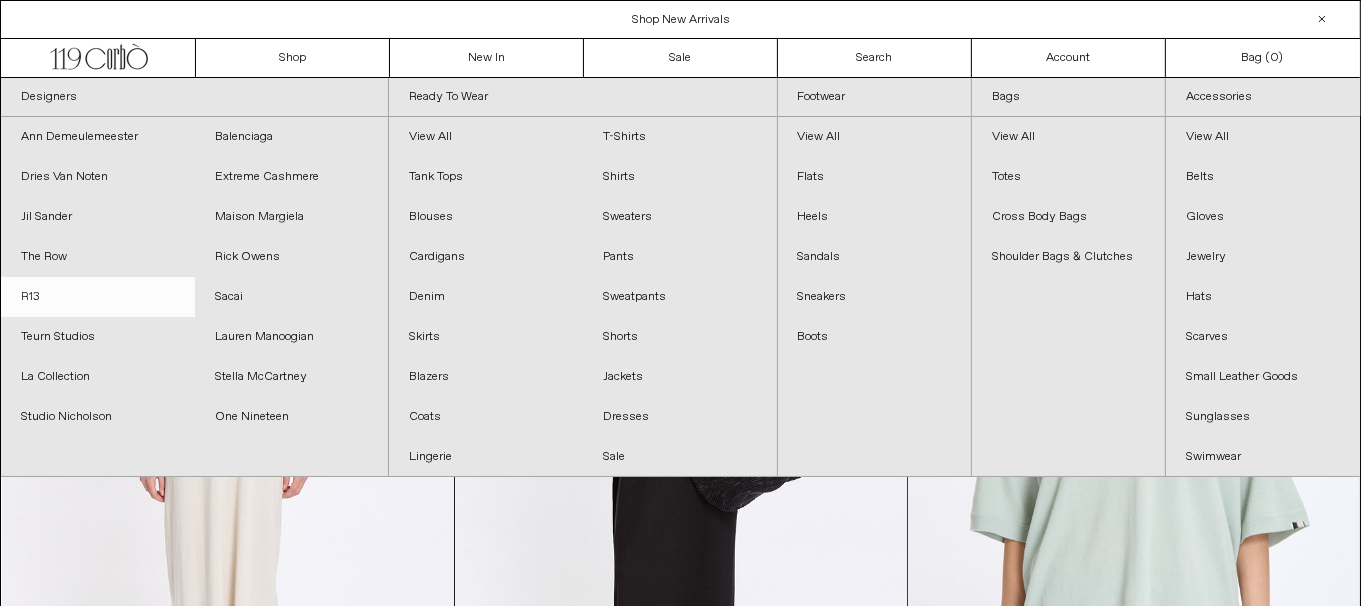 click on "R13" at bounding box center [98, 297] 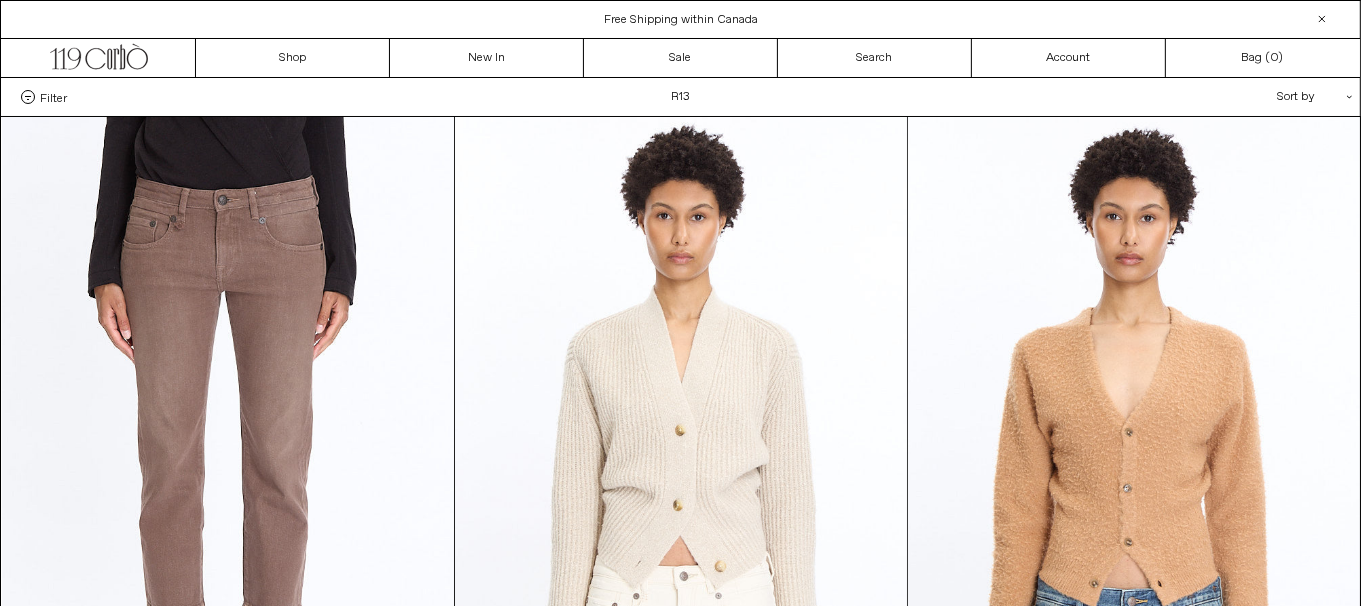 scroll, scrollTop: 0, scrollLeft: 0, axis: both 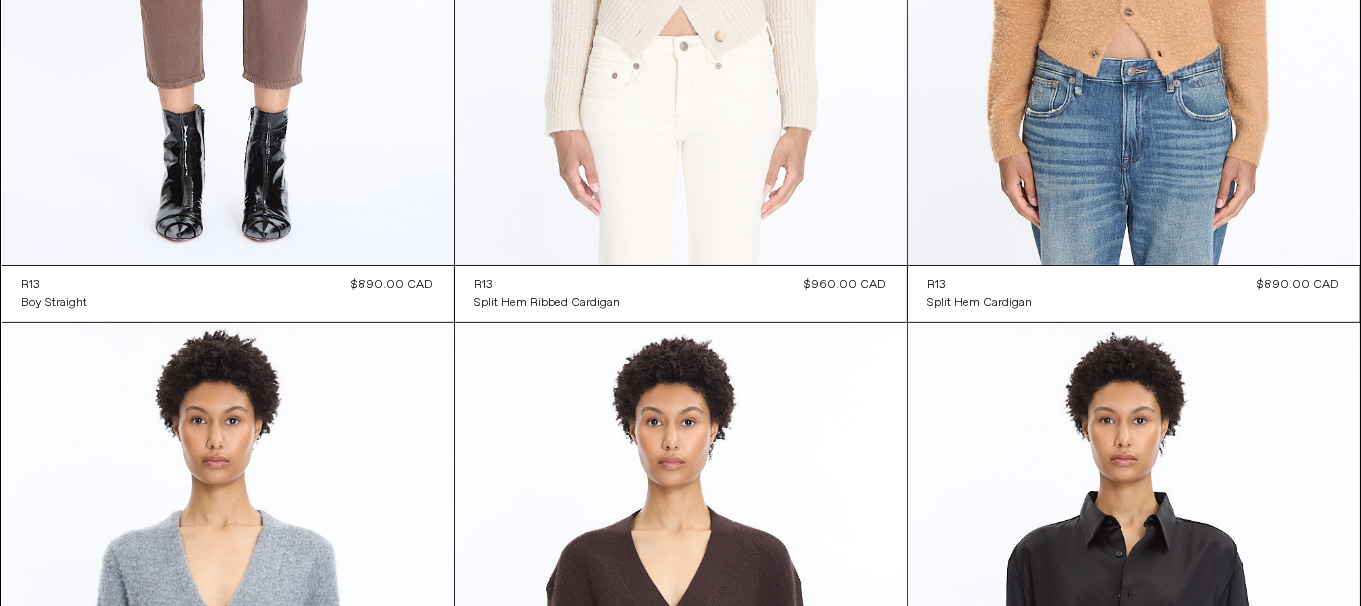 click at bounding box center (681, -74) 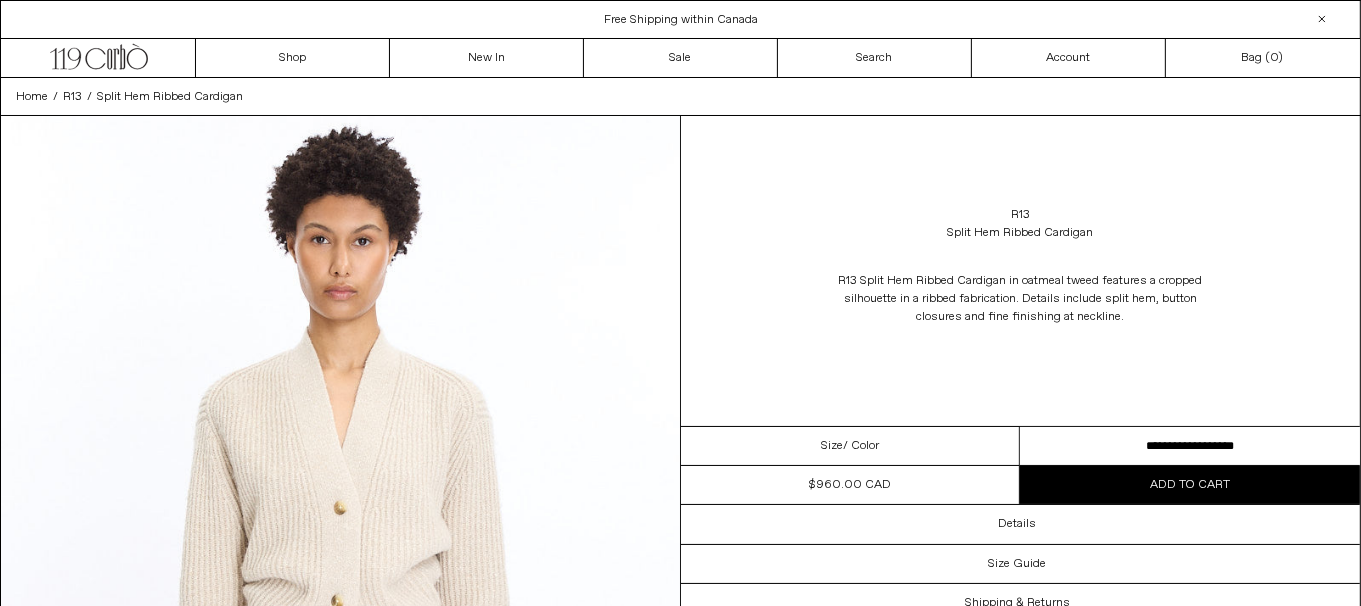 scroll, scrollTop: 0, scrollLeft: 0, axis: both 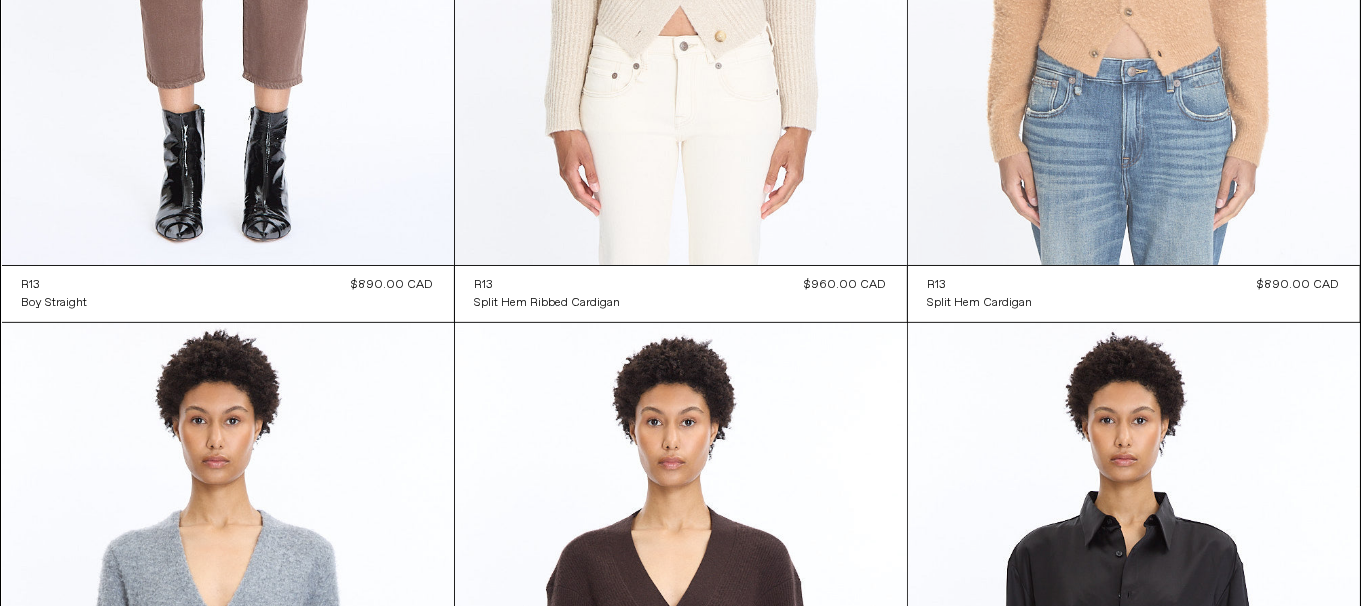 click at bounding box center (1134, -74) 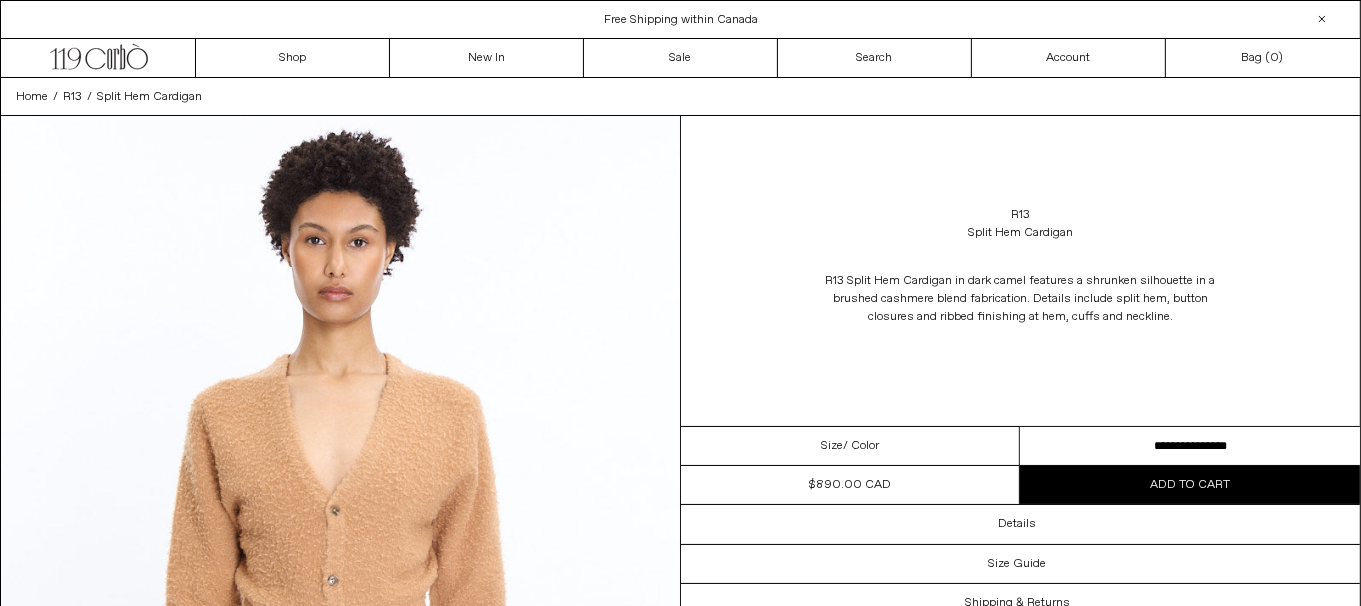 scroll, scrollTop: 0, scrollLeft: 0, axis: both 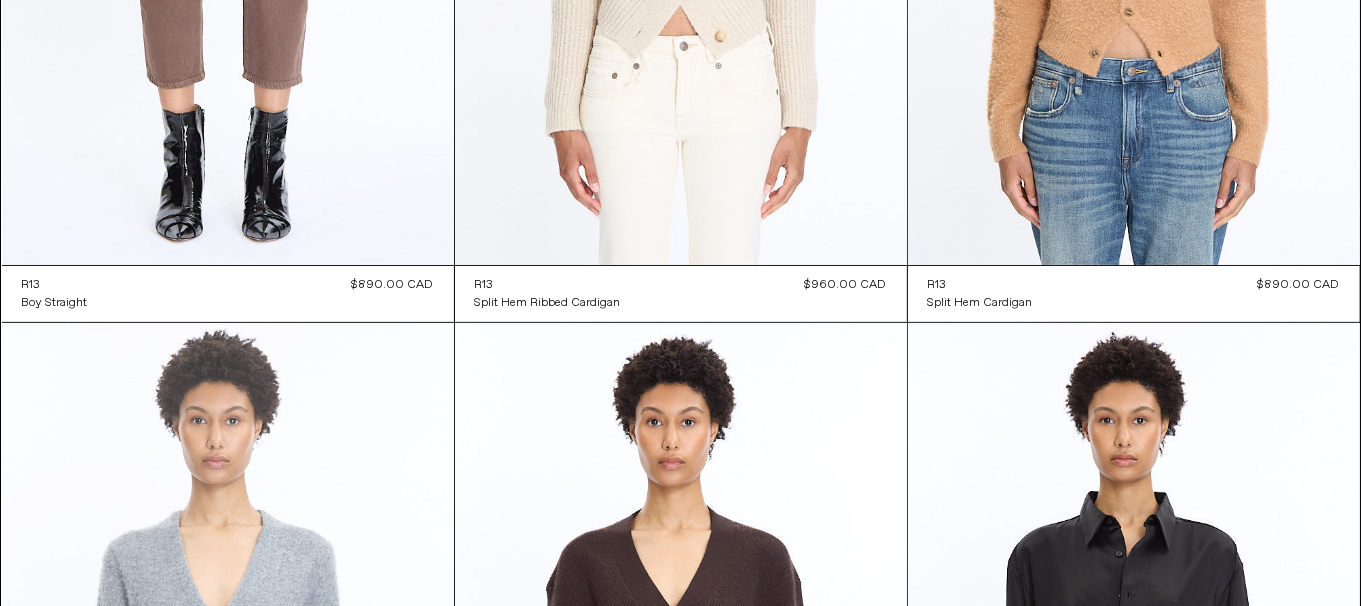 click at bounding box center [228, 662] 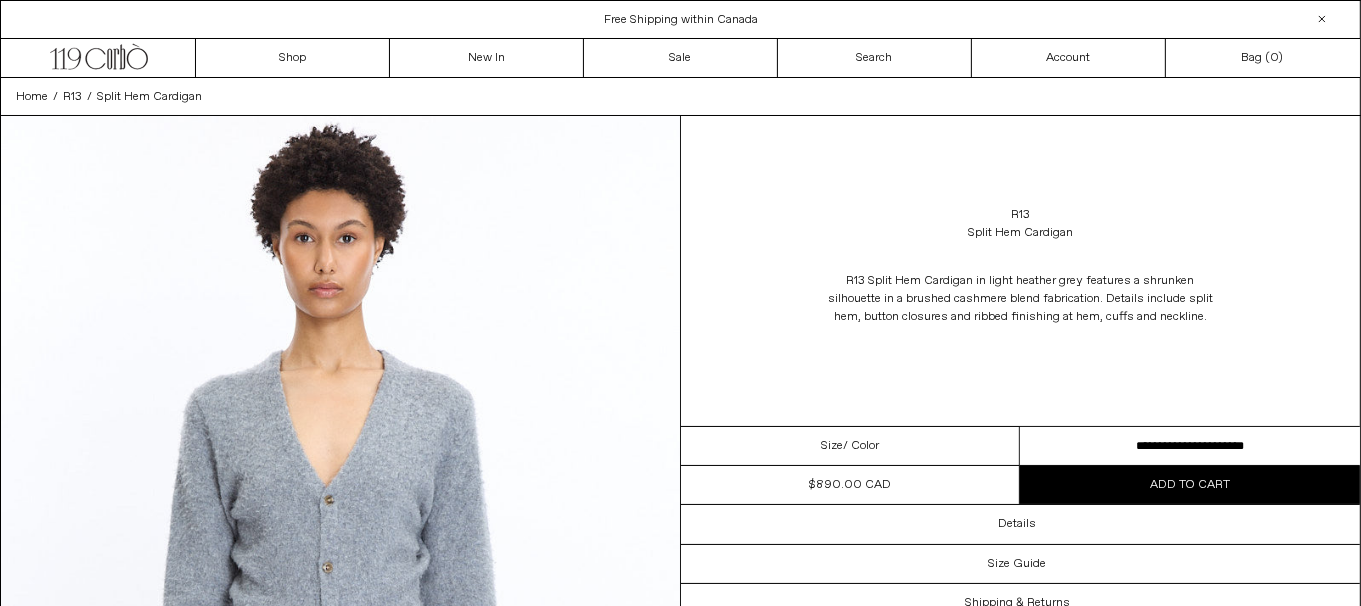 scroll, scrollTop: 0, scrollLeft: 0, axis: both 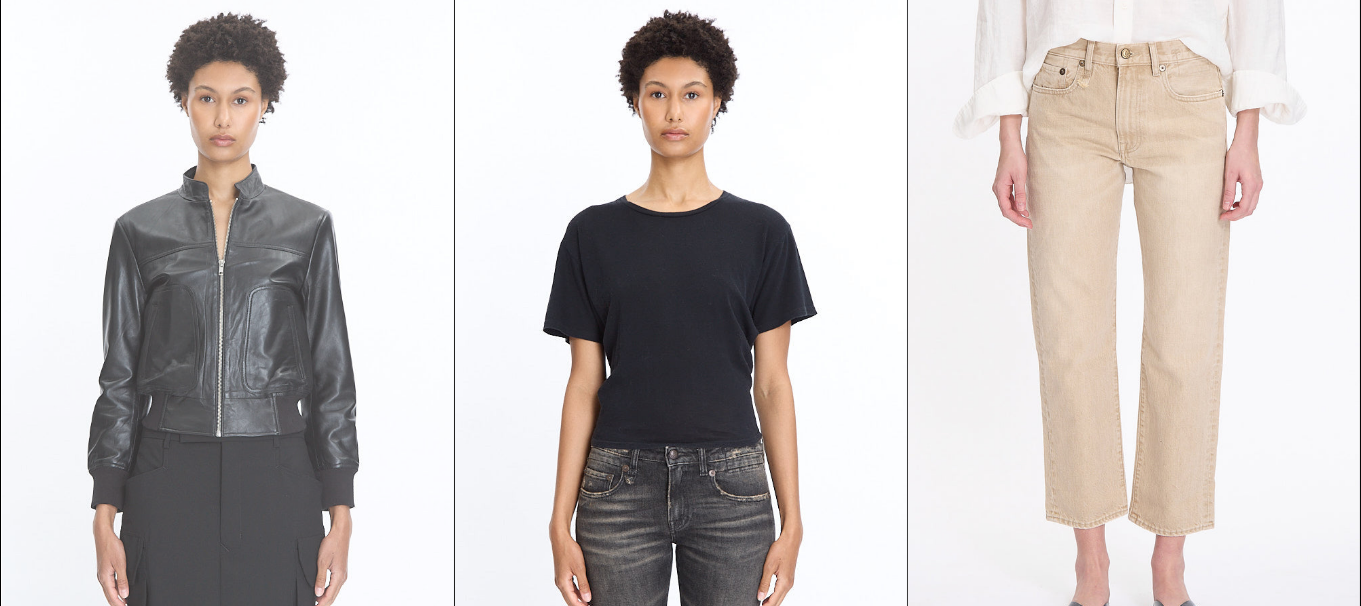click at bounding box center [228, 338] 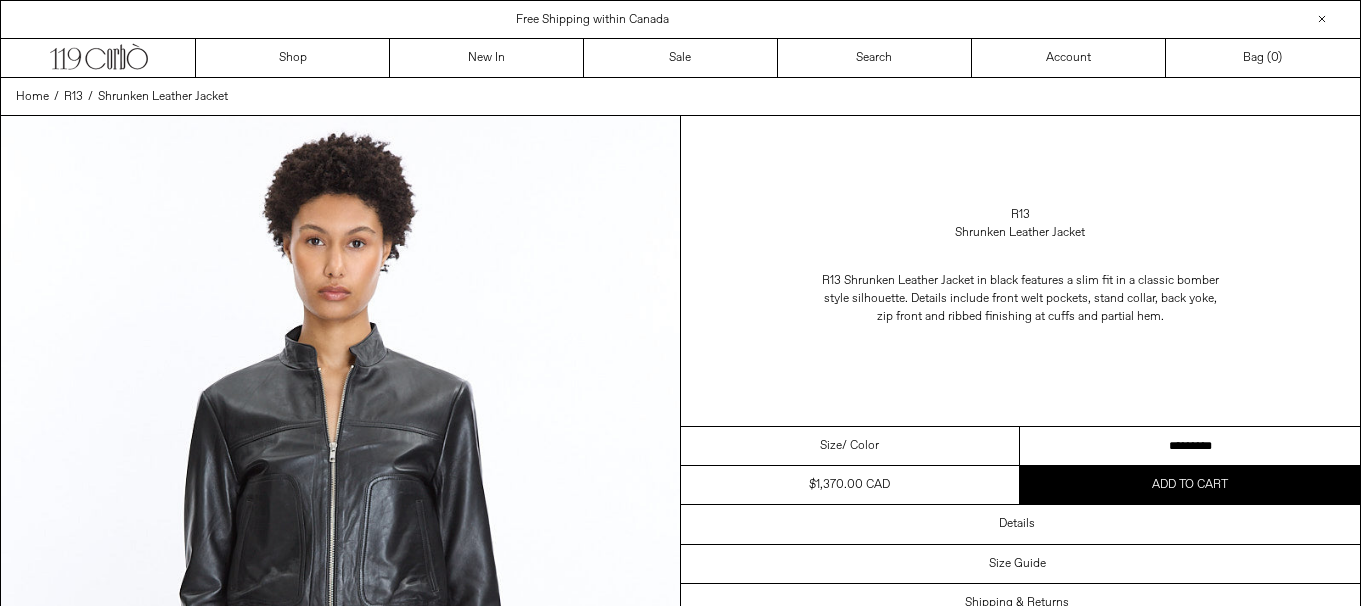 scroll, scrollTop: 0, scrollLeft: 0, axis: both 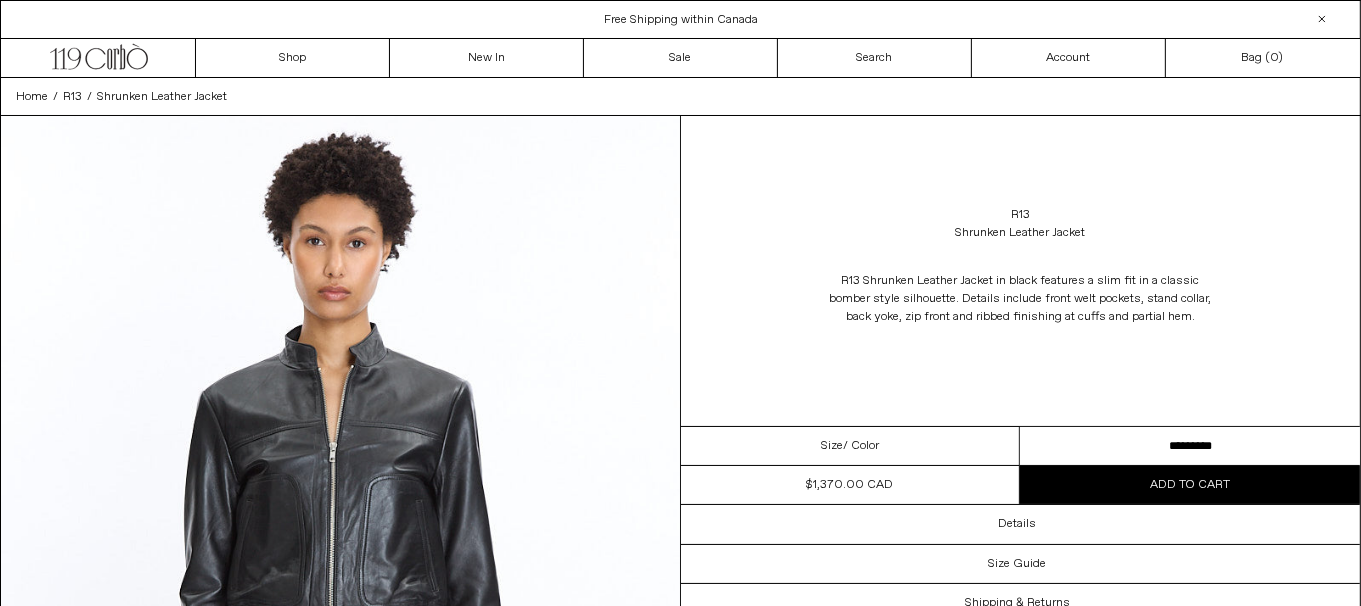 click on "**********" at bounding box center [1190, 446] 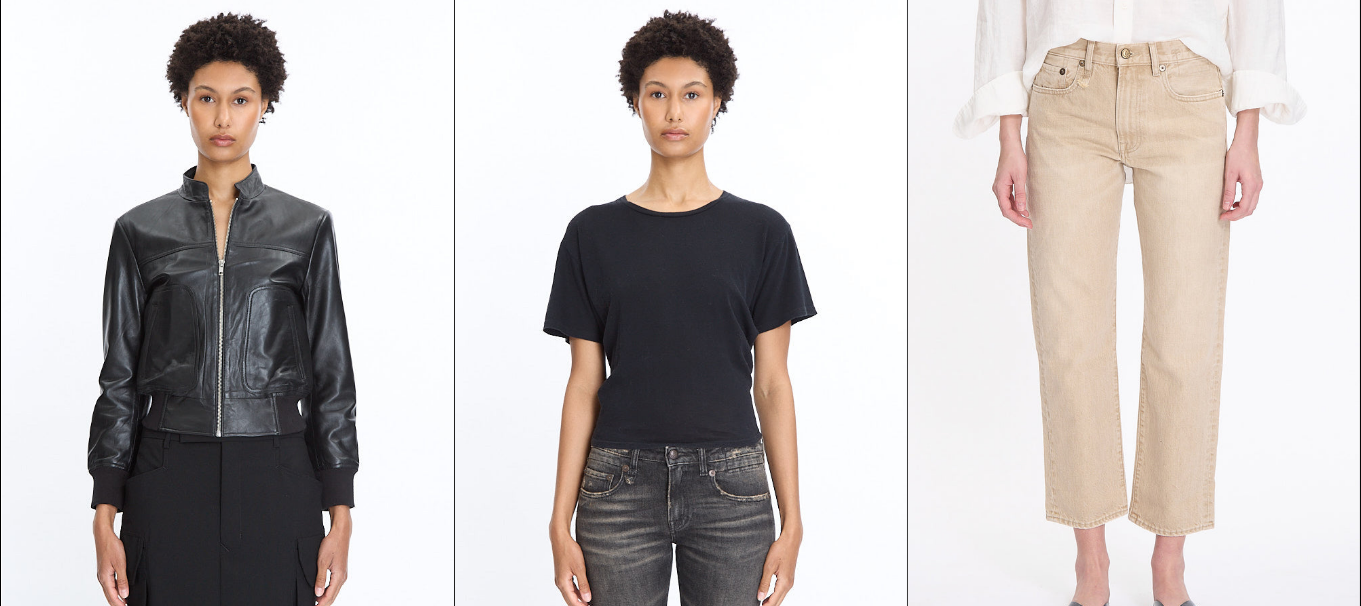 scroll, scrollTop: 2120, scrollLeft: 0, axis: vertical 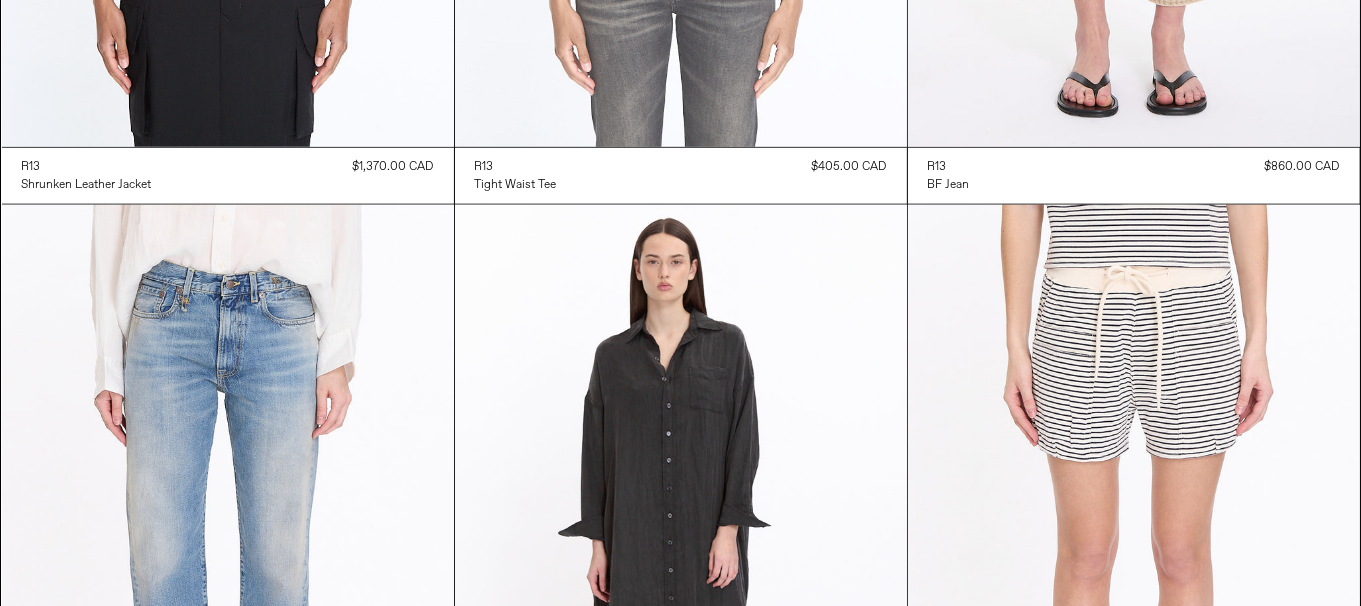 click at bounding box center (681, -192) 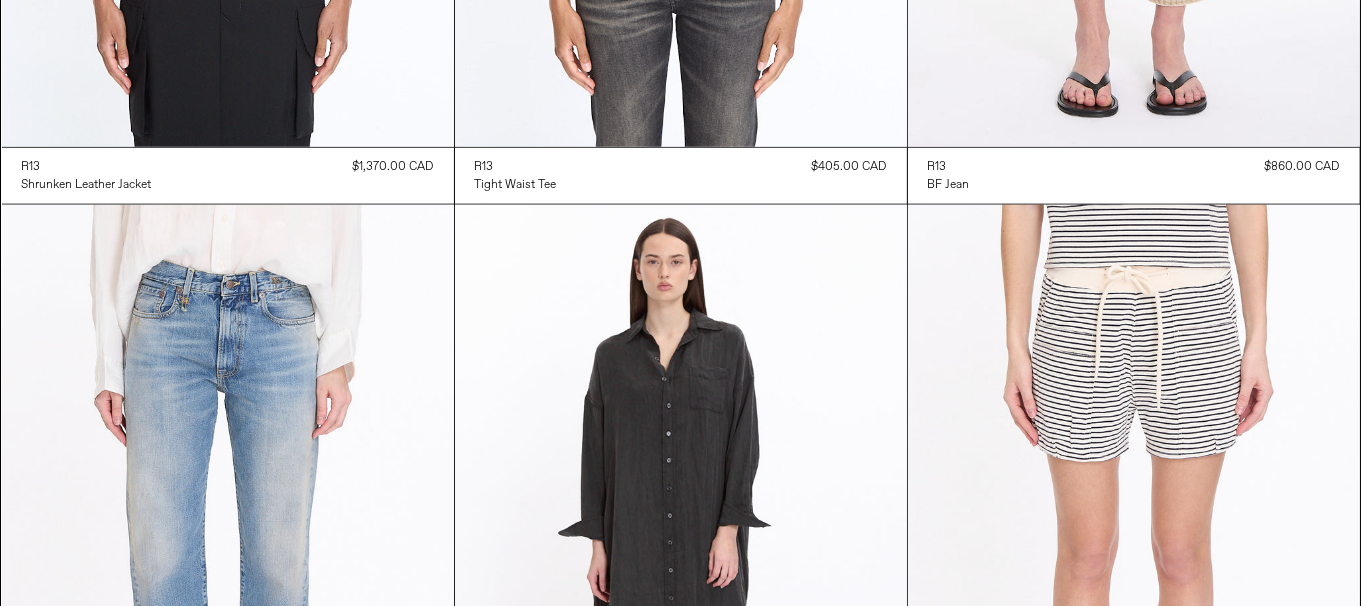 scroll, scrollTop: 1590, scrollLeft: 0, axis: vertical 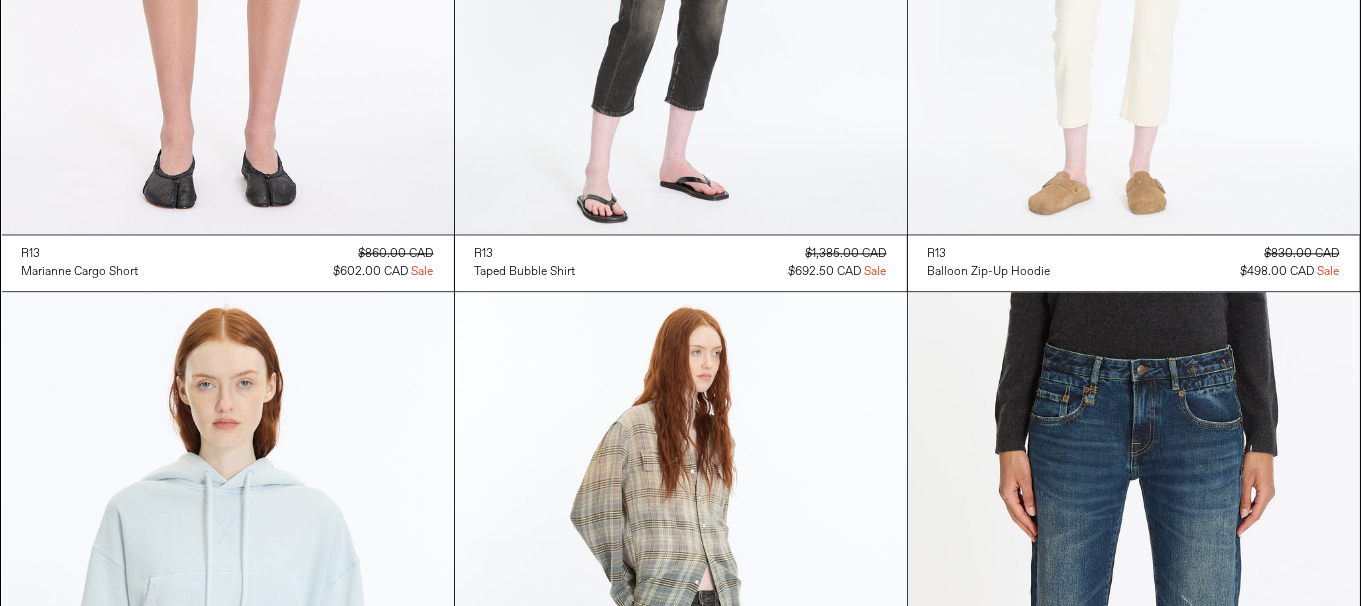 click at bounding box center (1134, -105) 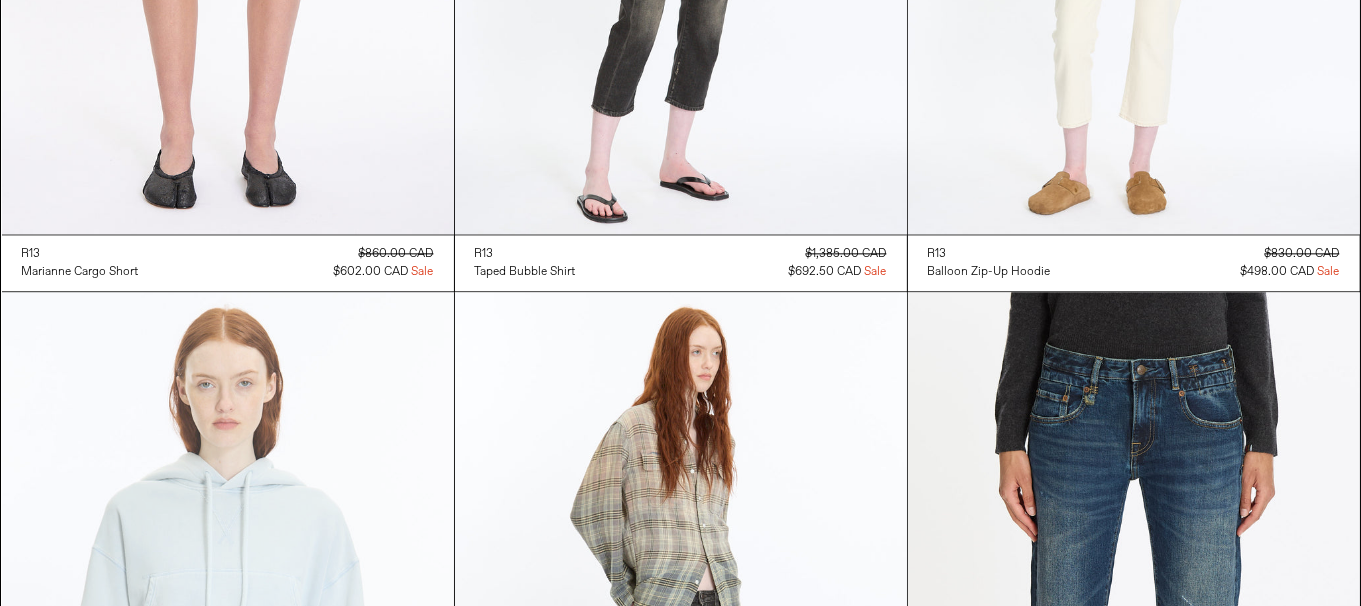 click at bounding box center [228, 631] 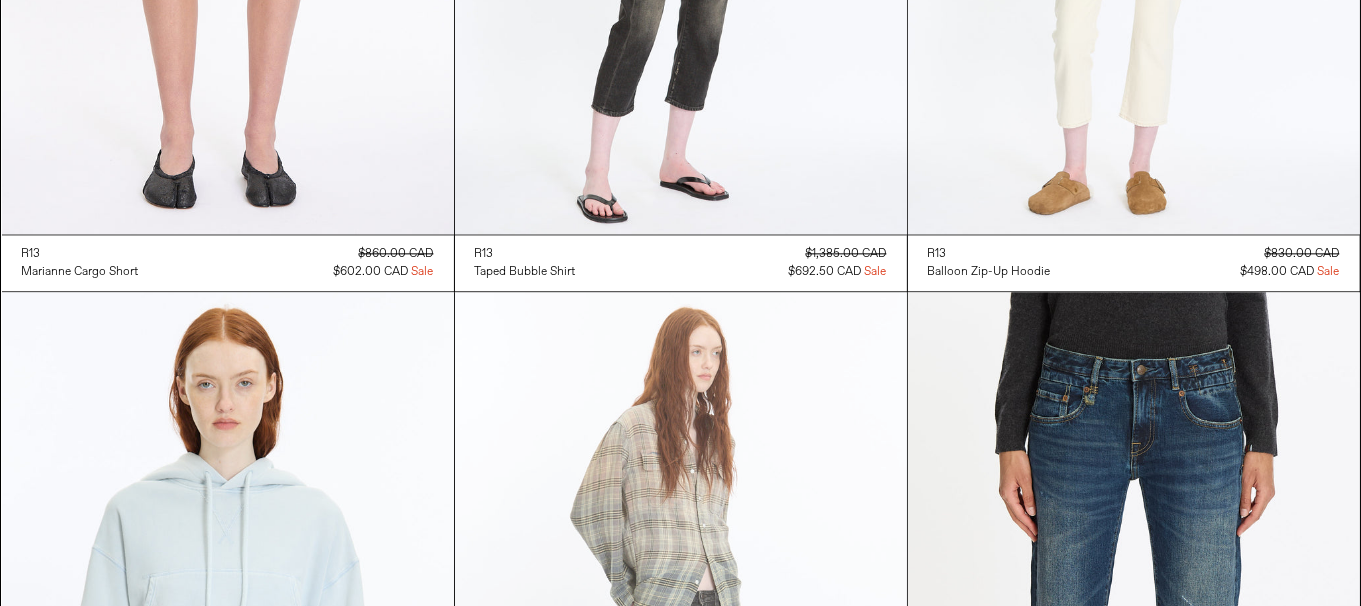 click at bounding box center (681, 631) 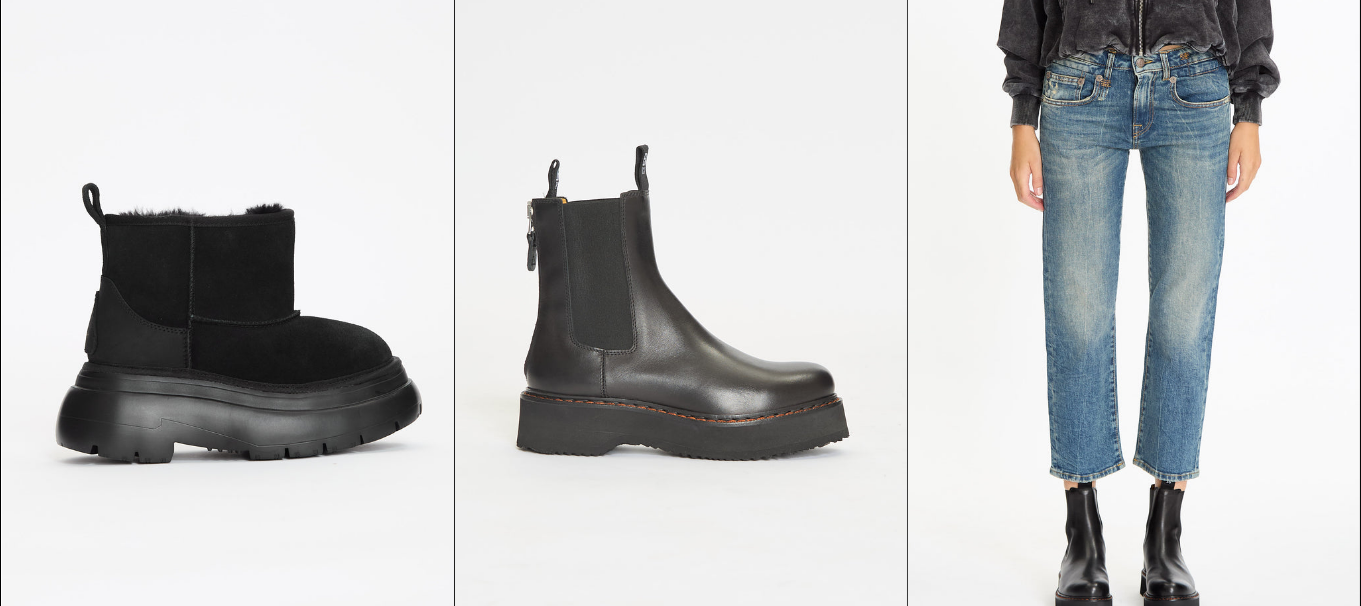 scroll, scrollTop: 5515, scrollLeft: 0, axis: vertical 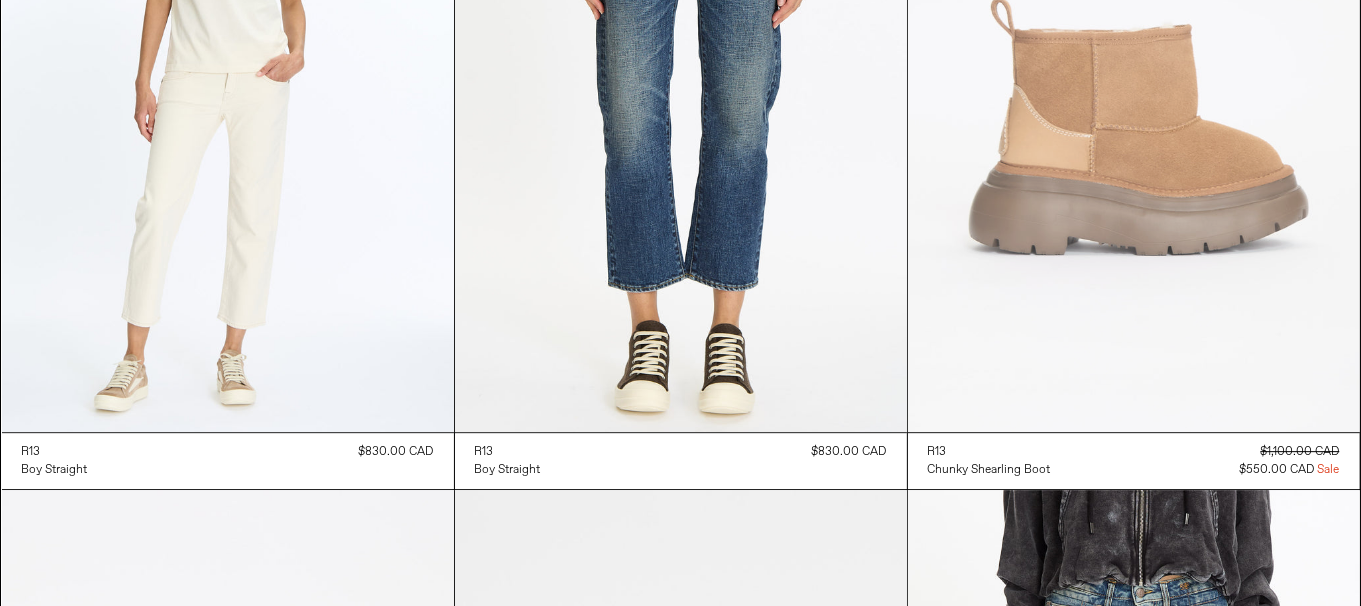 click at bounding box center [1134, 93] 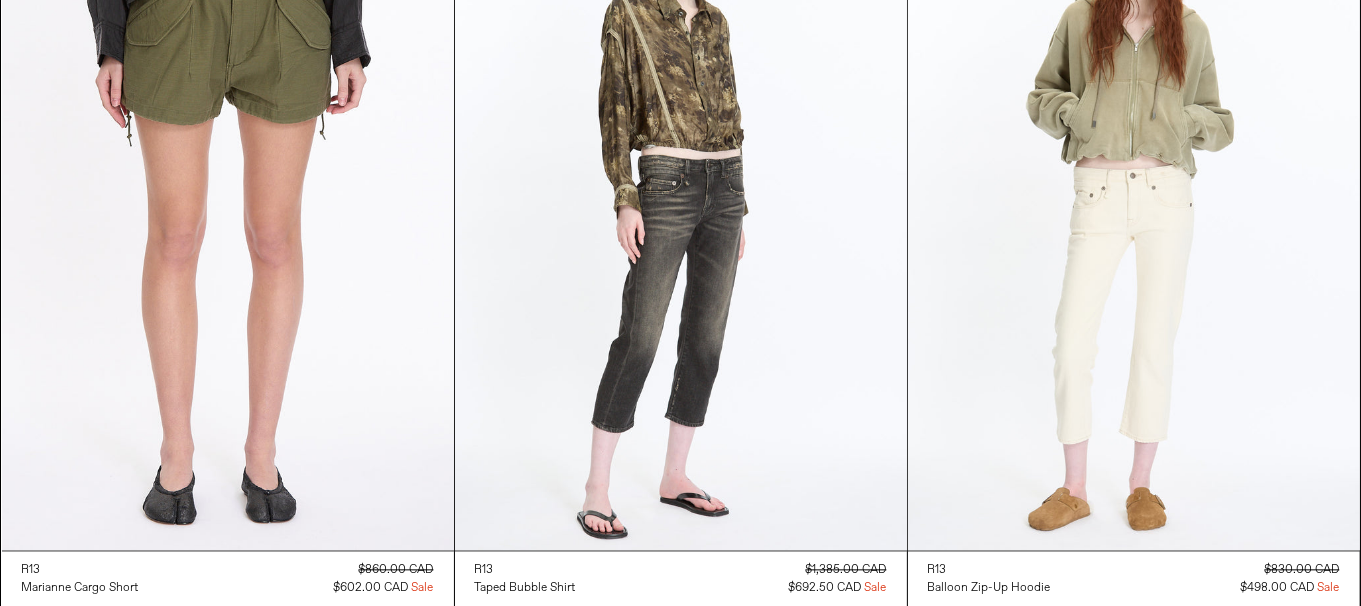 scroll, scrollTop: 3395, scrollLeft: 0, axis: vertical 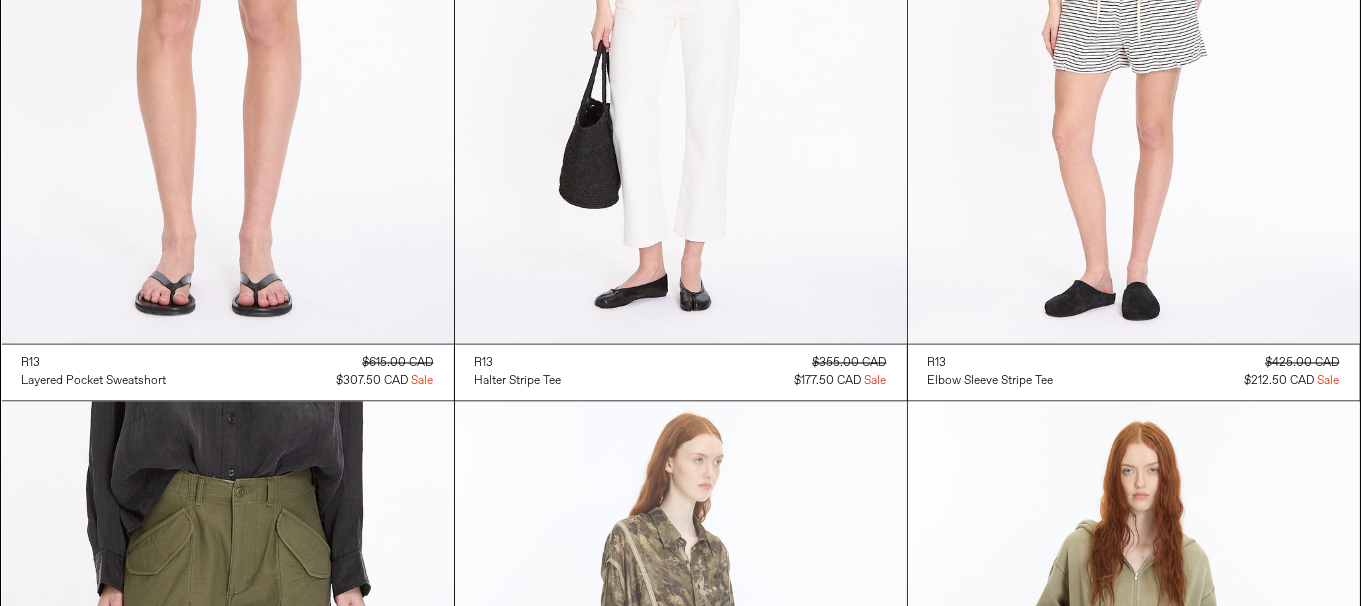 click at bounding box center [681, 741] 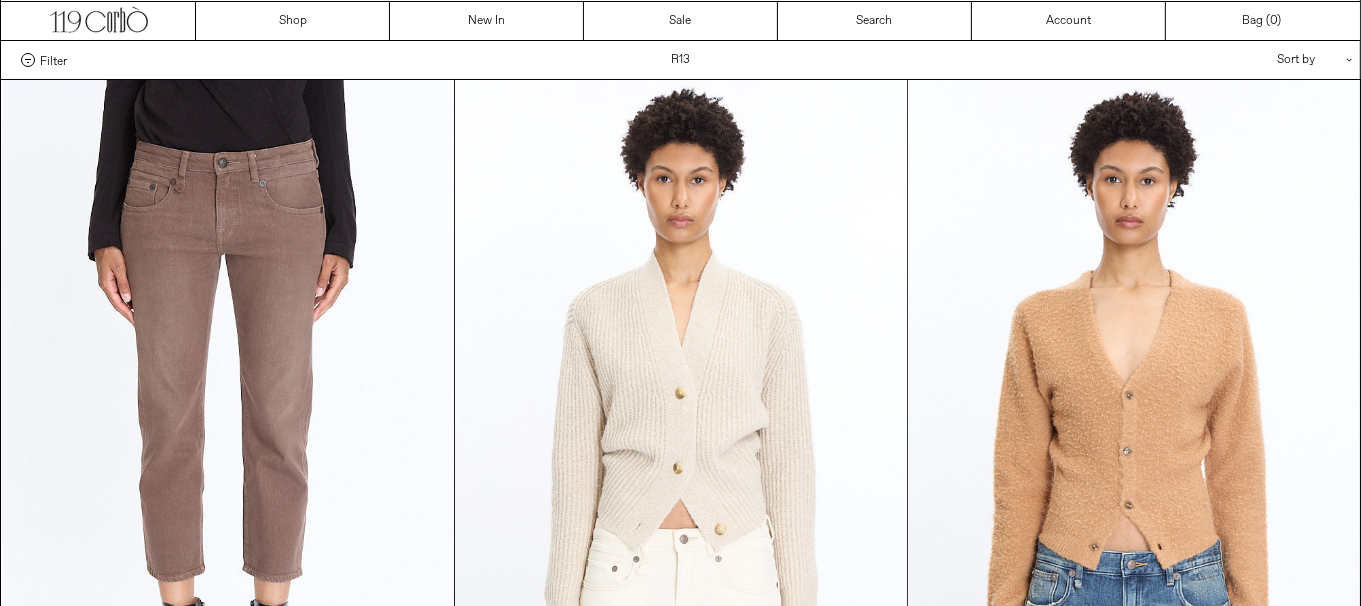 scroll, scrollTop: 0, scrollLeft: 0, axis: both 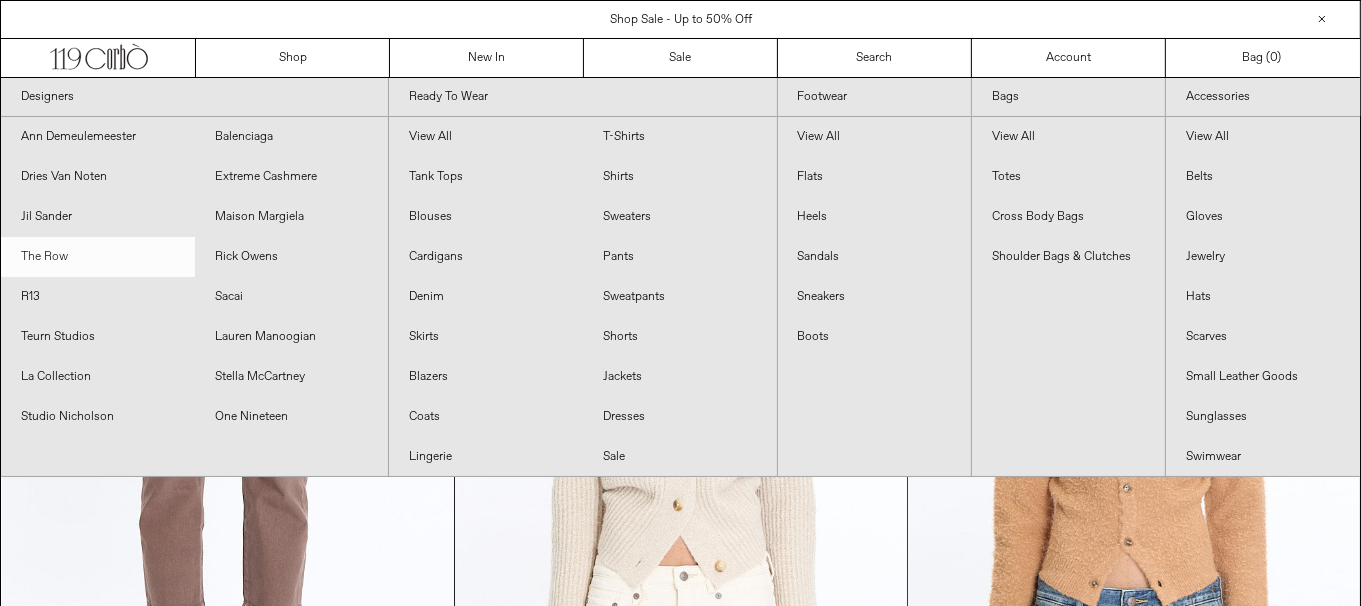 click on "The Row" at bounding box center [98, 257] 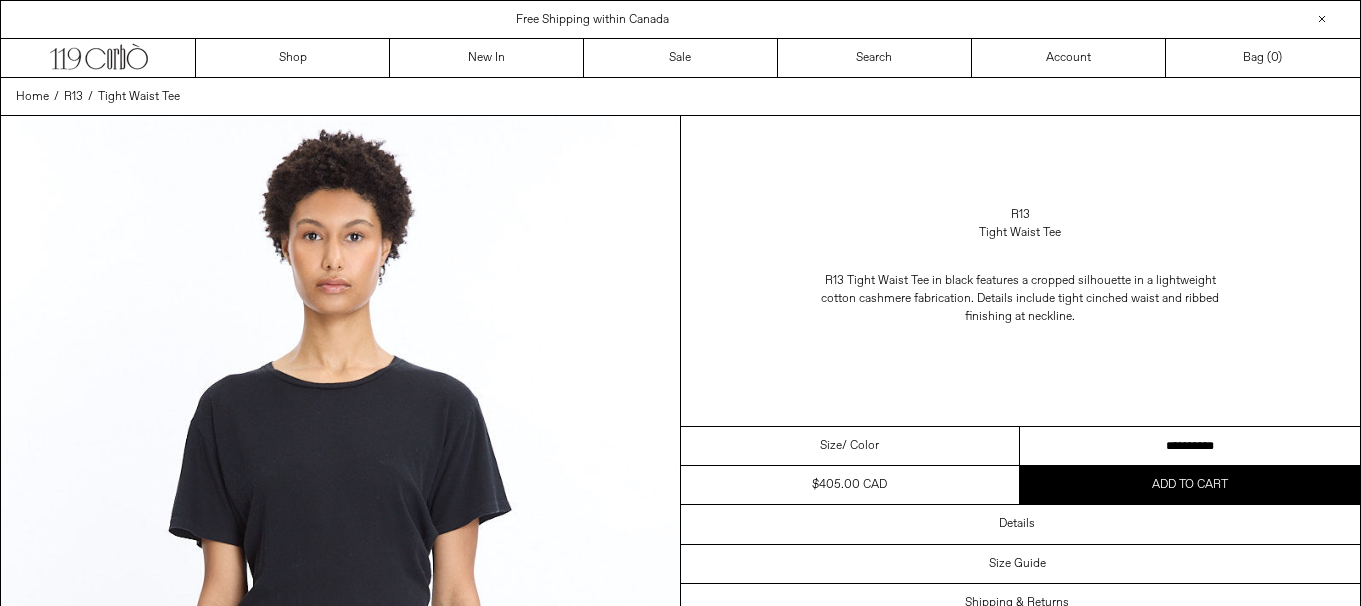 scroll, scrollTop: 0, scrollLeft: 0, axis: both 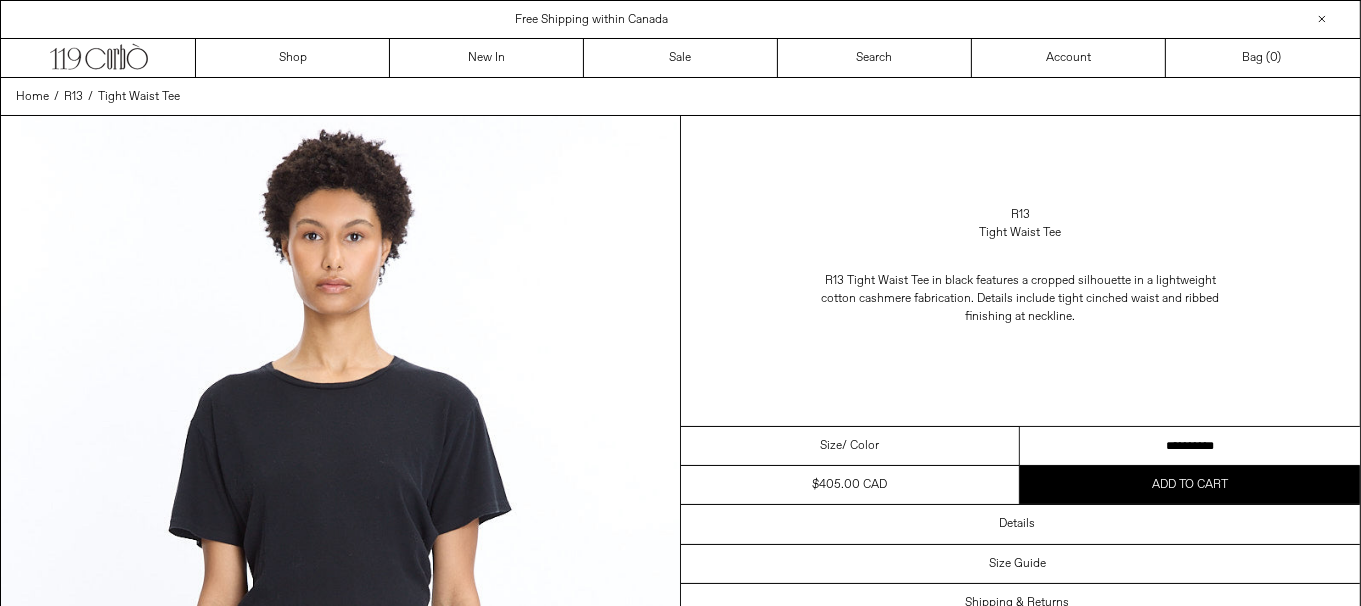 click on "**********" at bounding box center [1190, 446] 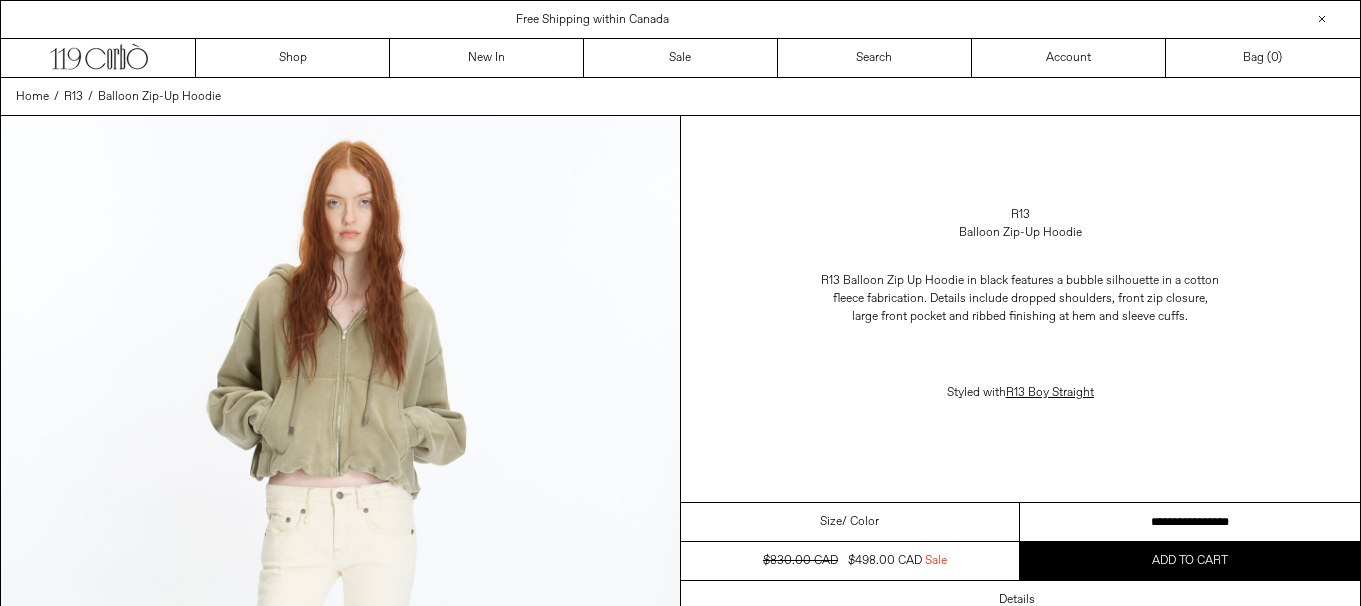 scroll, scrollTop: 0, scrollLeft: 0, axis: both 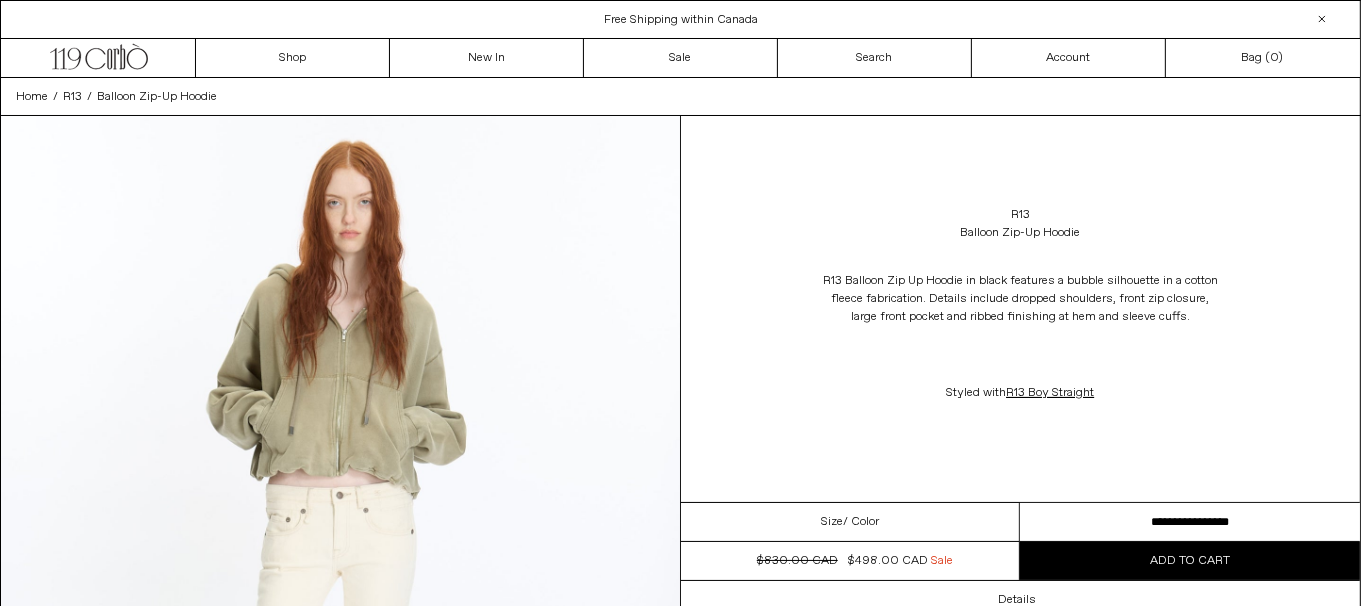 click on "**********" at bounding box center [1190, 522] 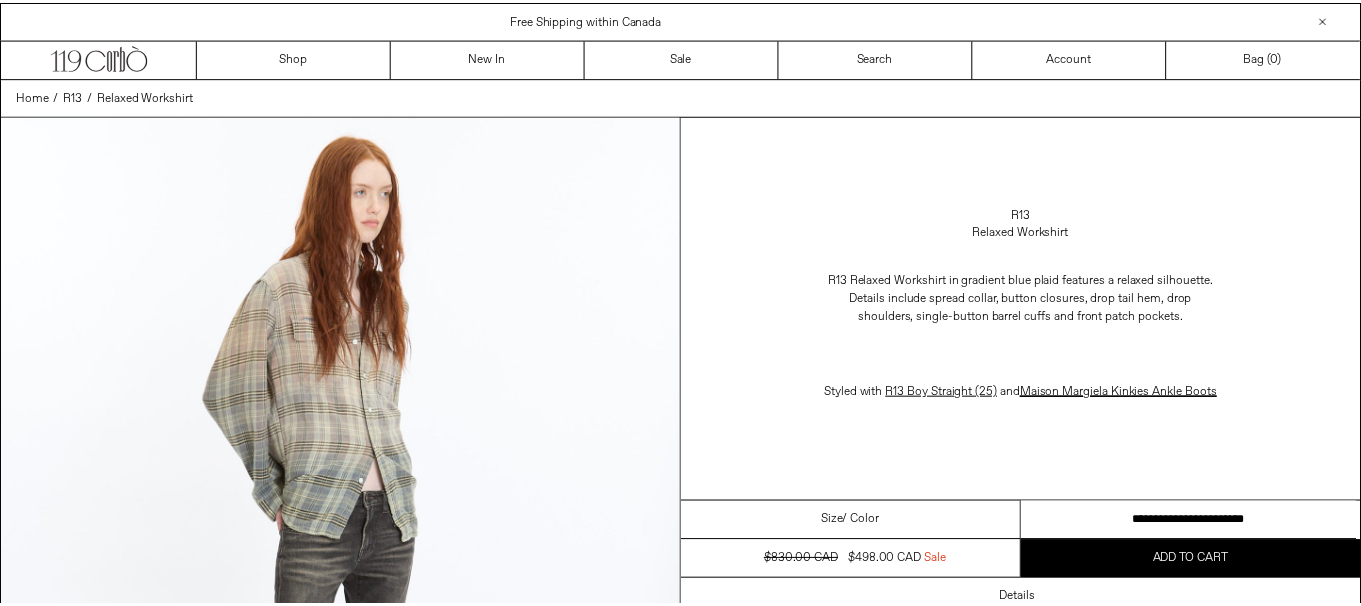 scroll, scrollTop: 0, scrollLeft: 0, axis: both 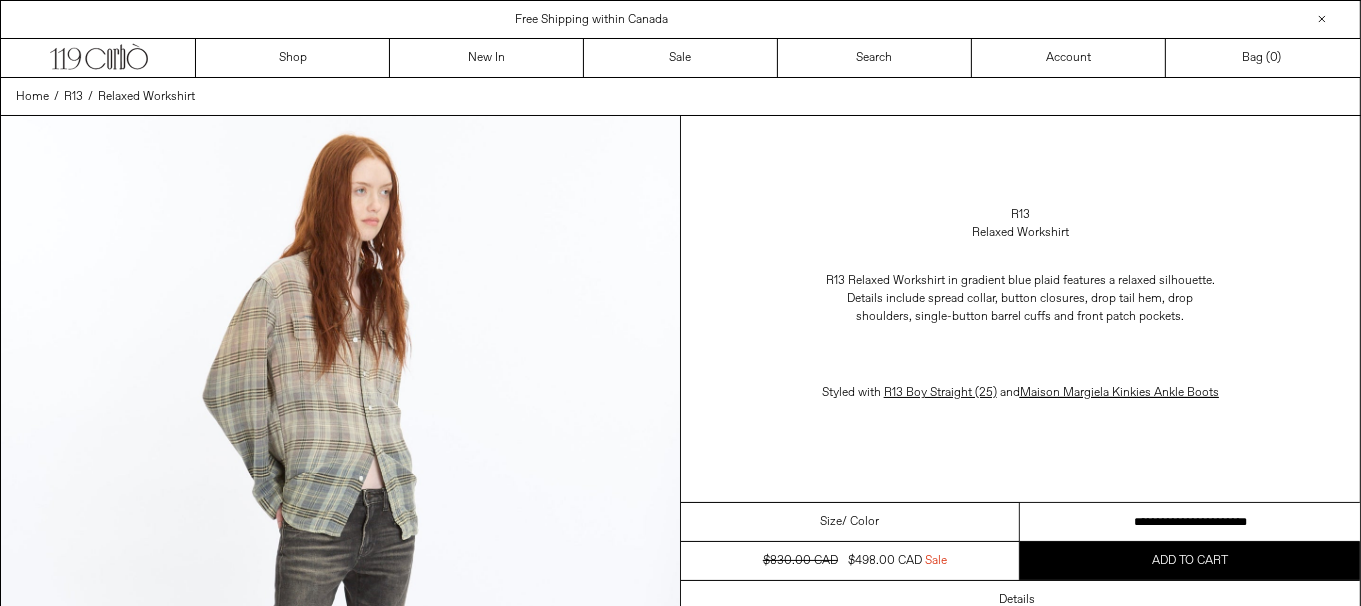 click on "**********" at bounding box center (1190, 522) 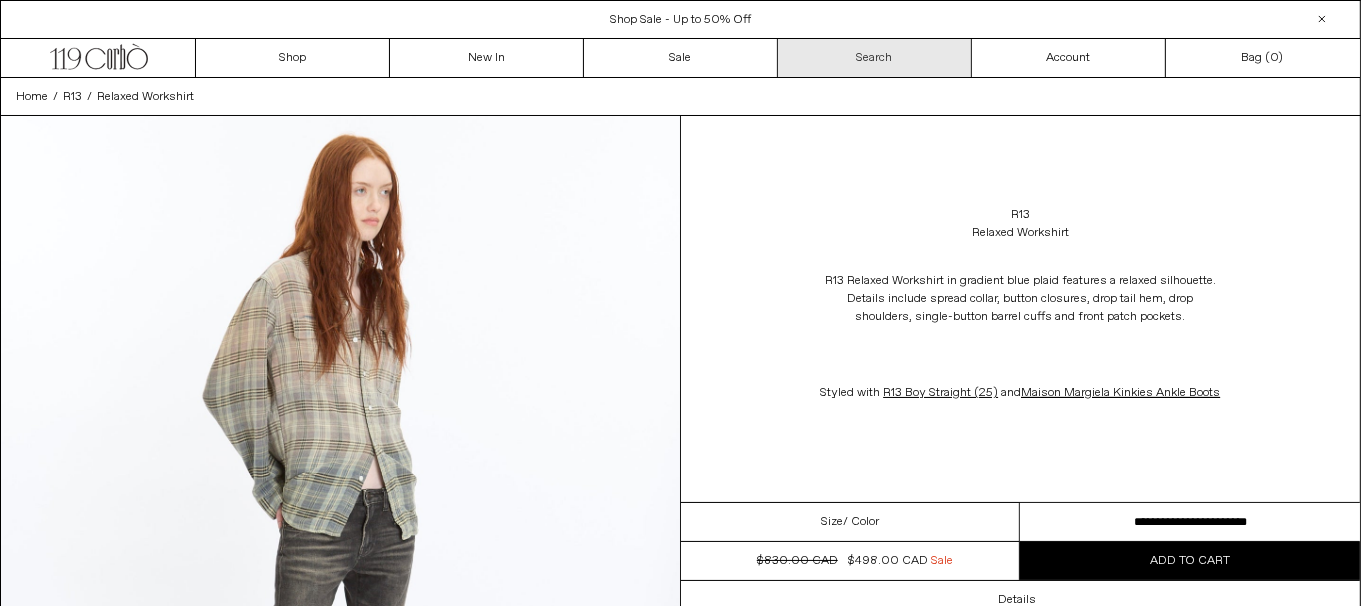 scroll, scrollTop: 0, scrollLeft: 0, axis: both 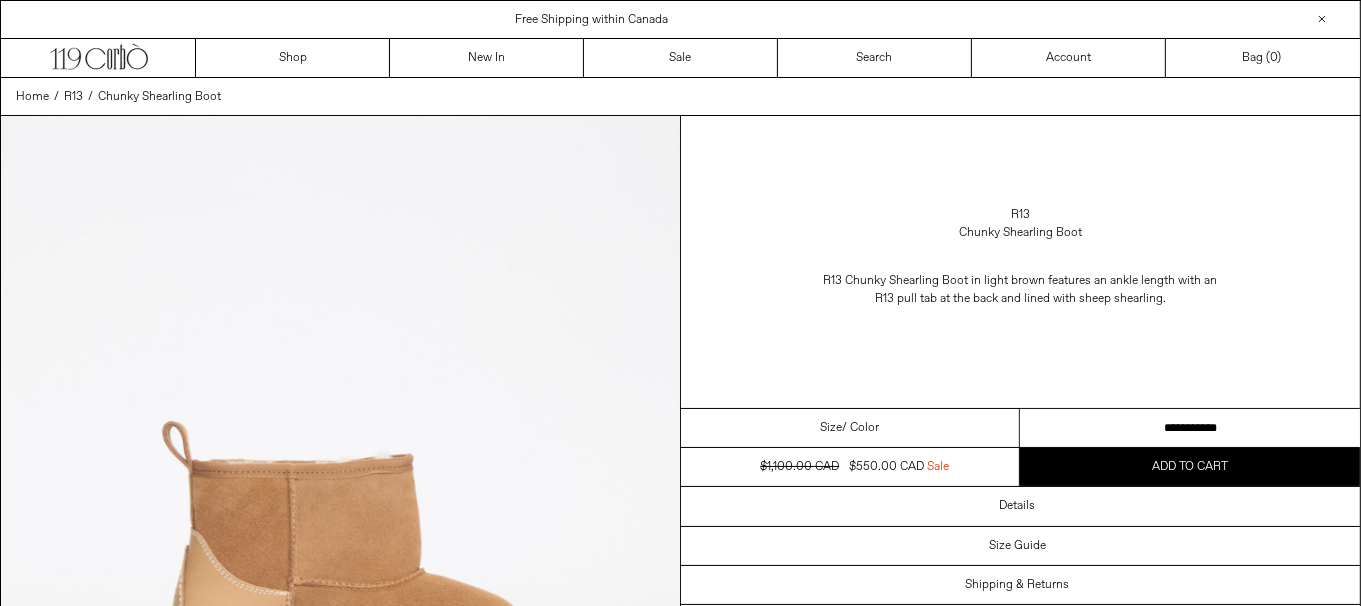 click on "**********" at bounding box center (1190, 428) 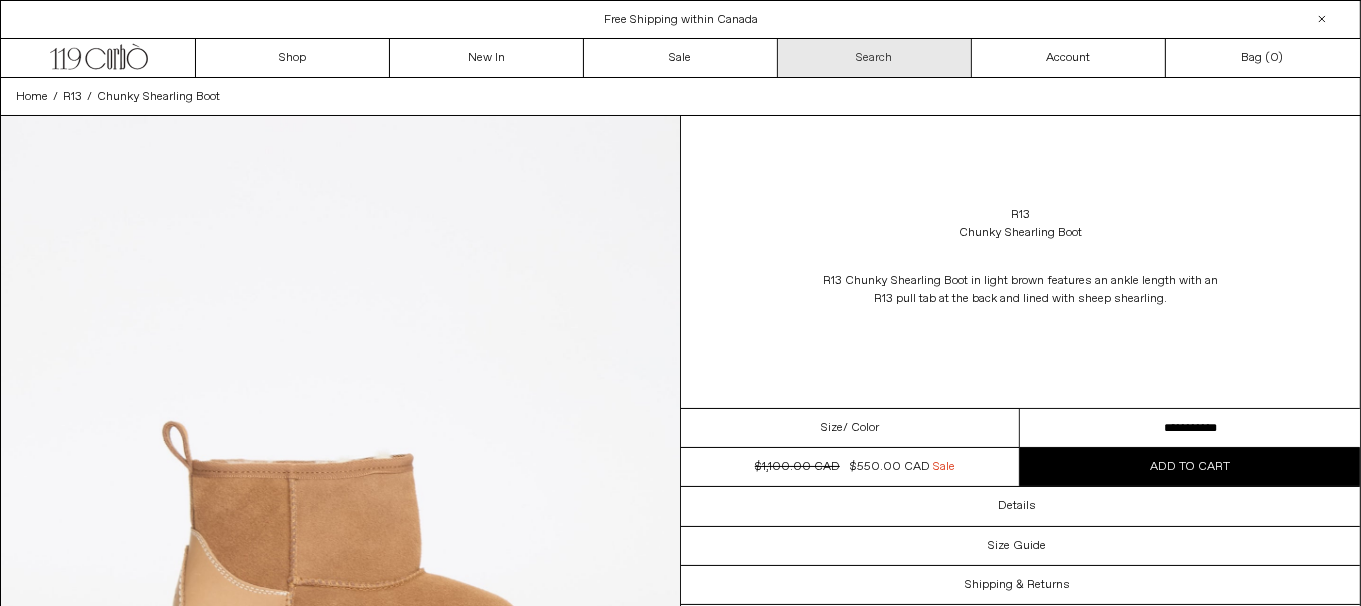 scroll, scrollTop: 0, scrollLeft: 0, axis: both 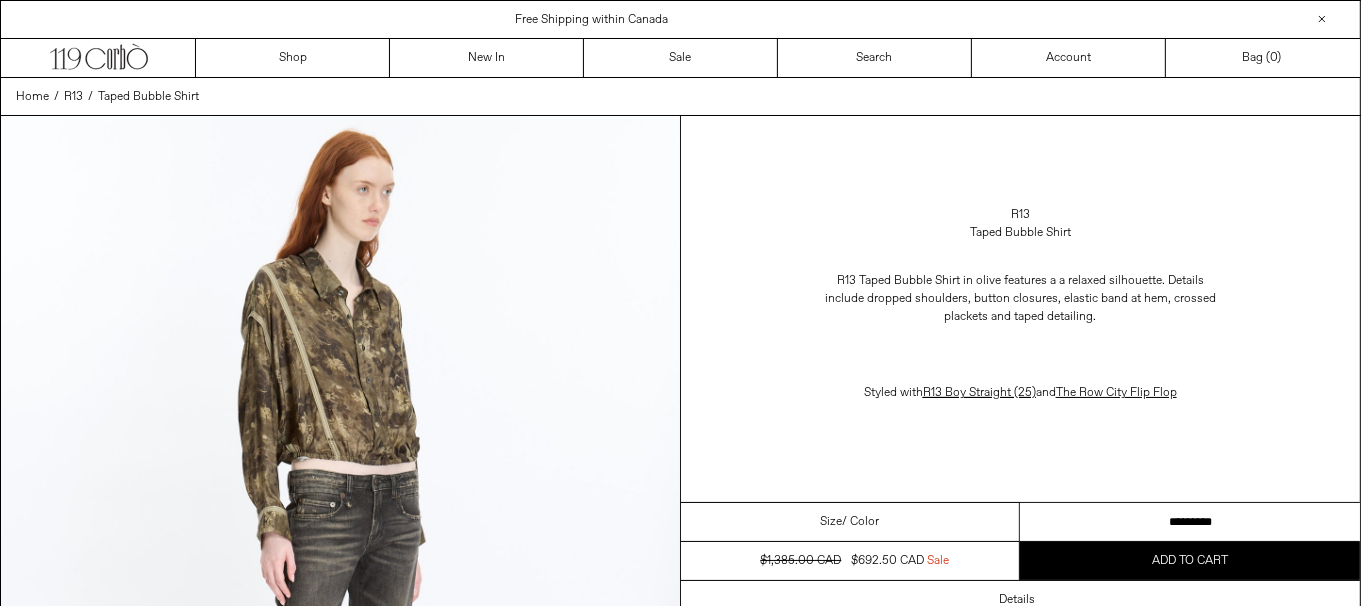 click on "**********" at bounding box center [1190, 522] 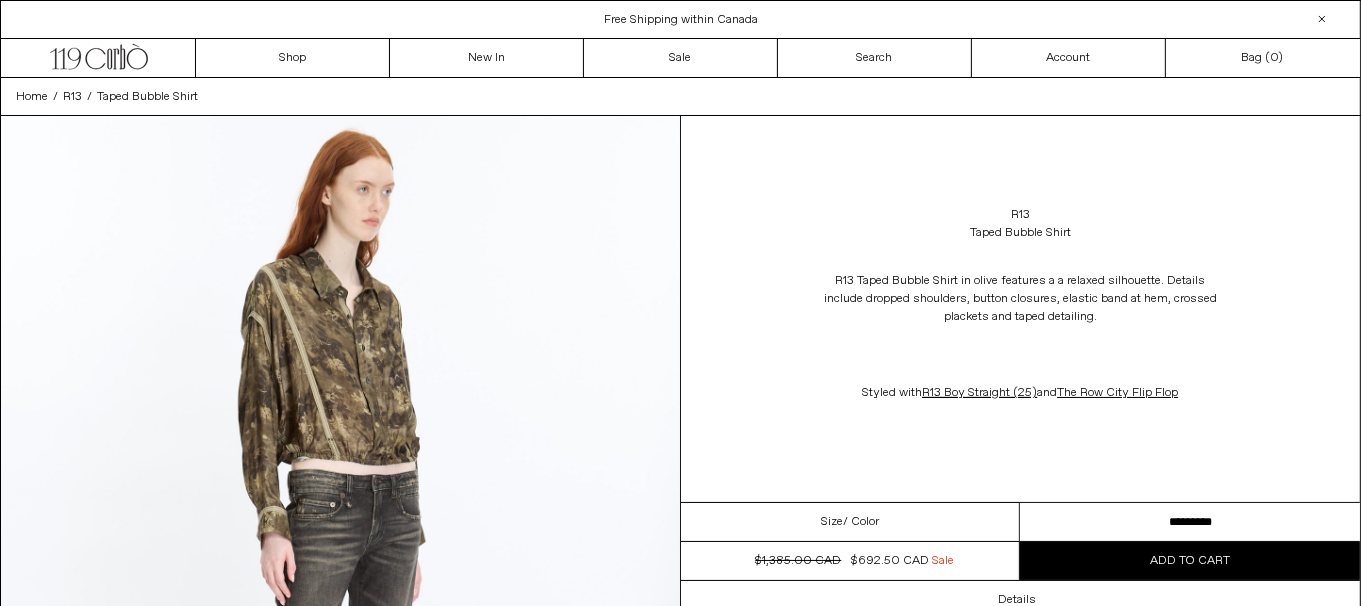 scroll, scrollTop: 0, scrollLeft: 0, axis: both 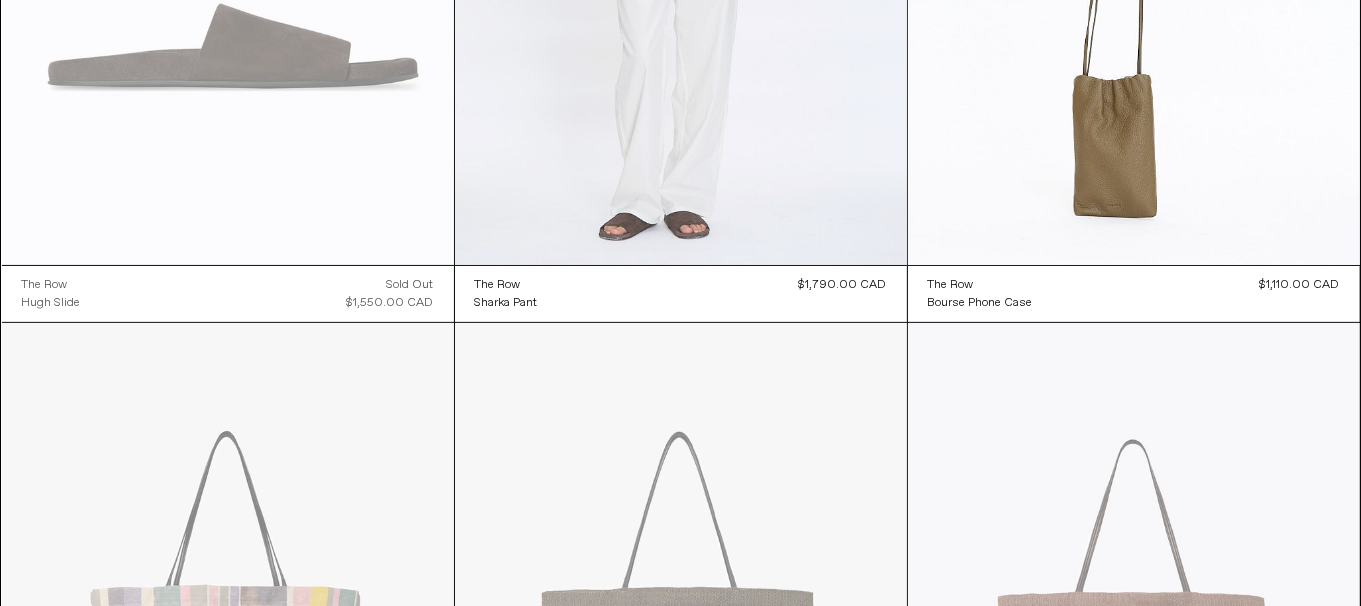 click at bounding box center (681, -74) 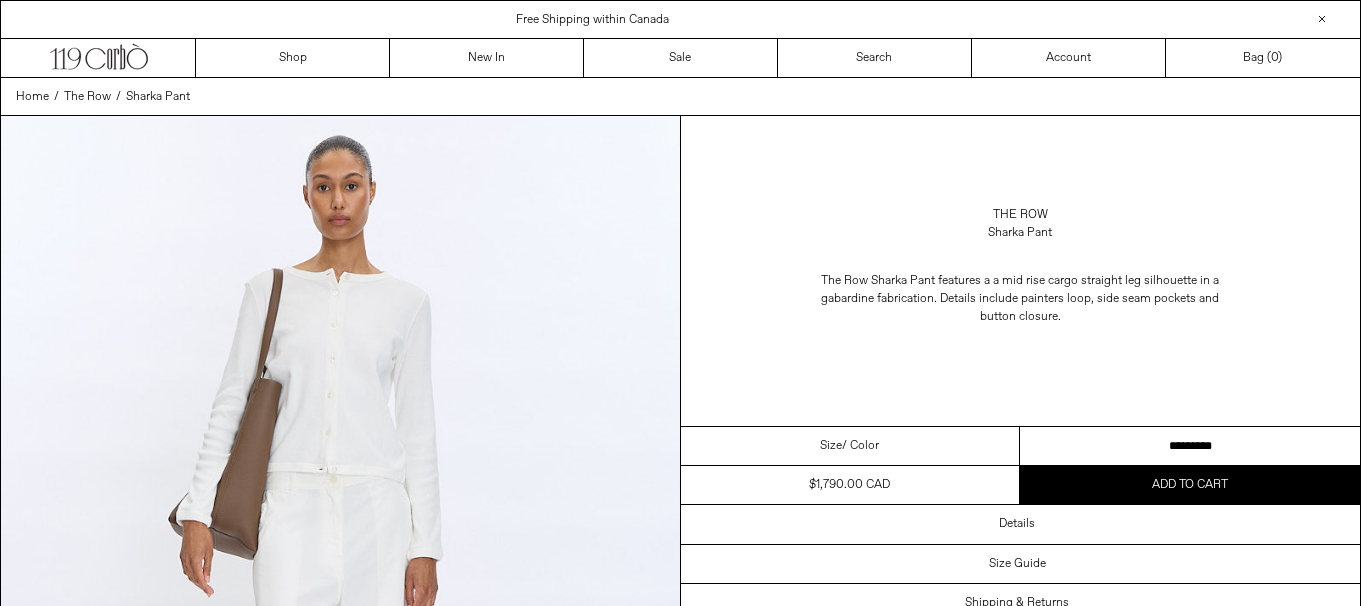 scroll, scrollTop: 0, scrollLeft: 0, axis: both 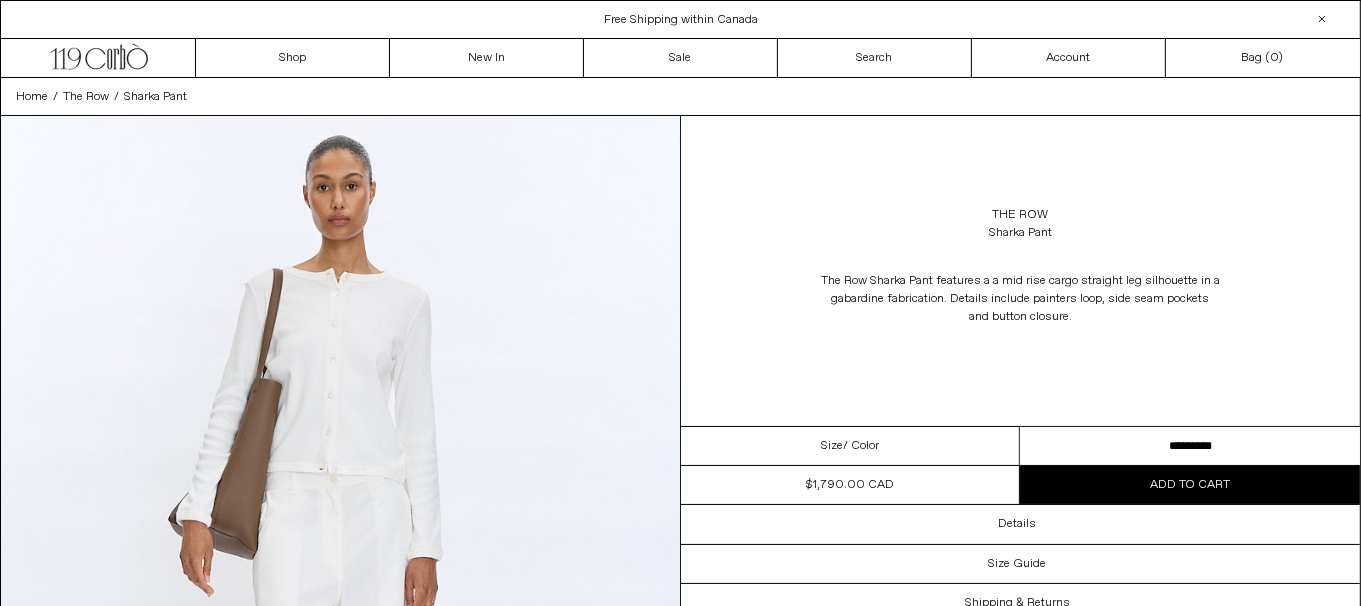 click on "**********" at bounding box center [1190, 446] 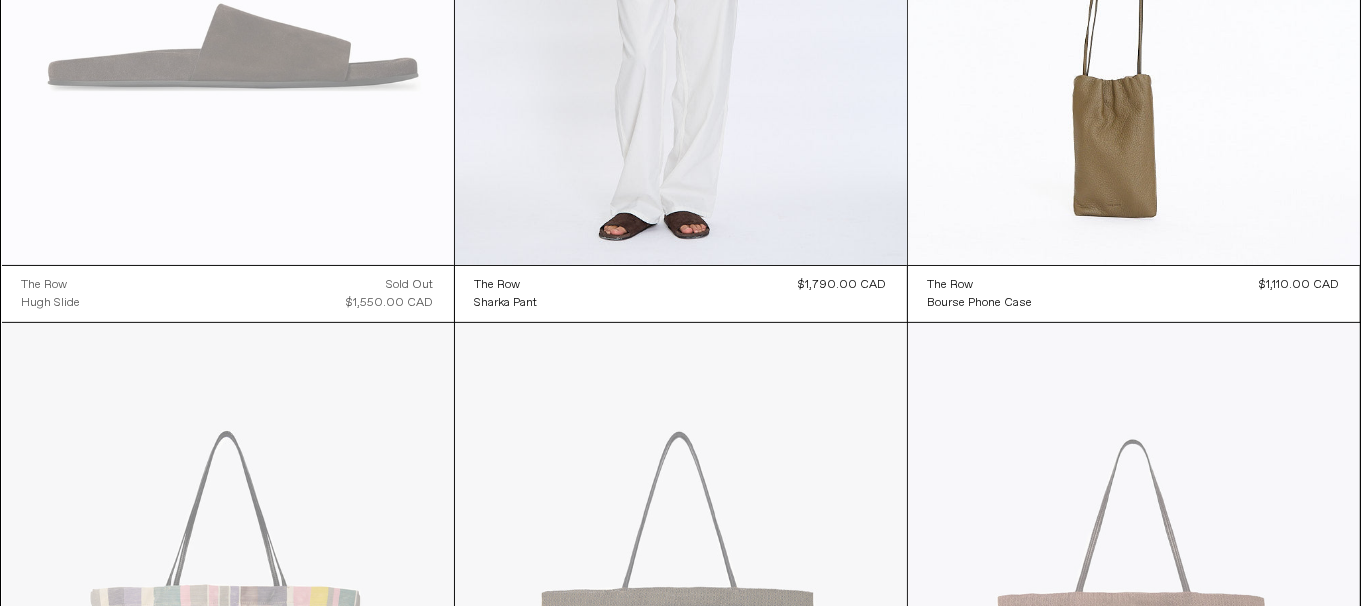 scroll, scrollTop: 0, scrollLeft: 0, axis: both 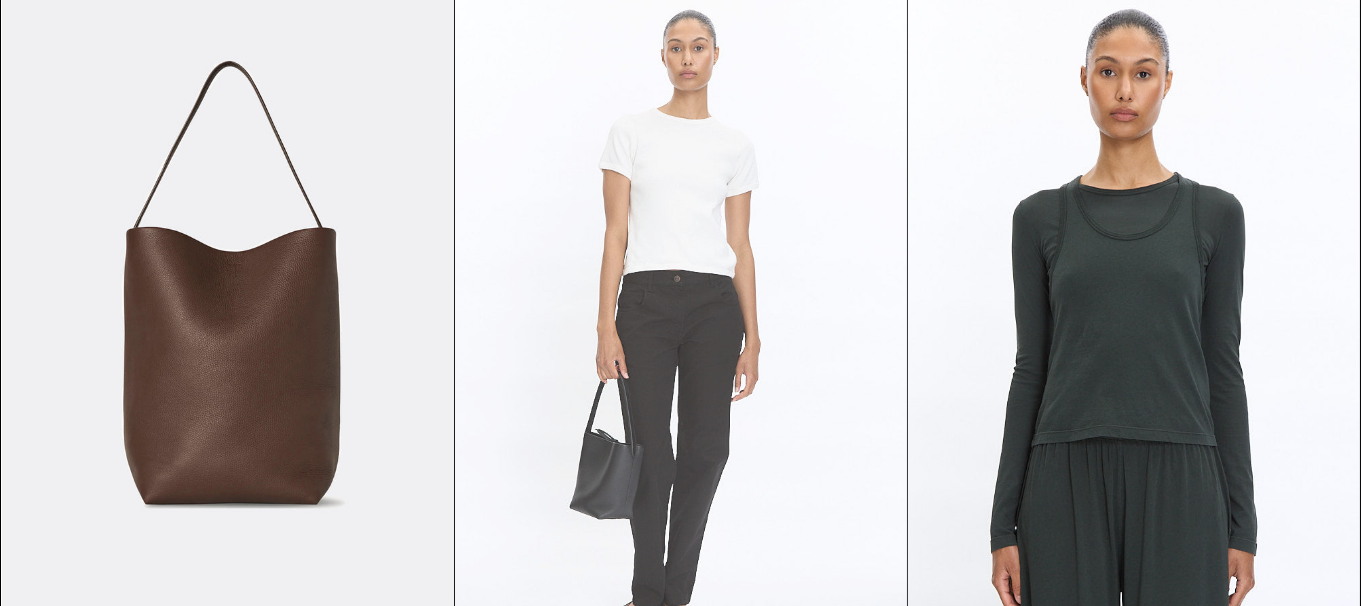 click at bounding box center (681, 338) 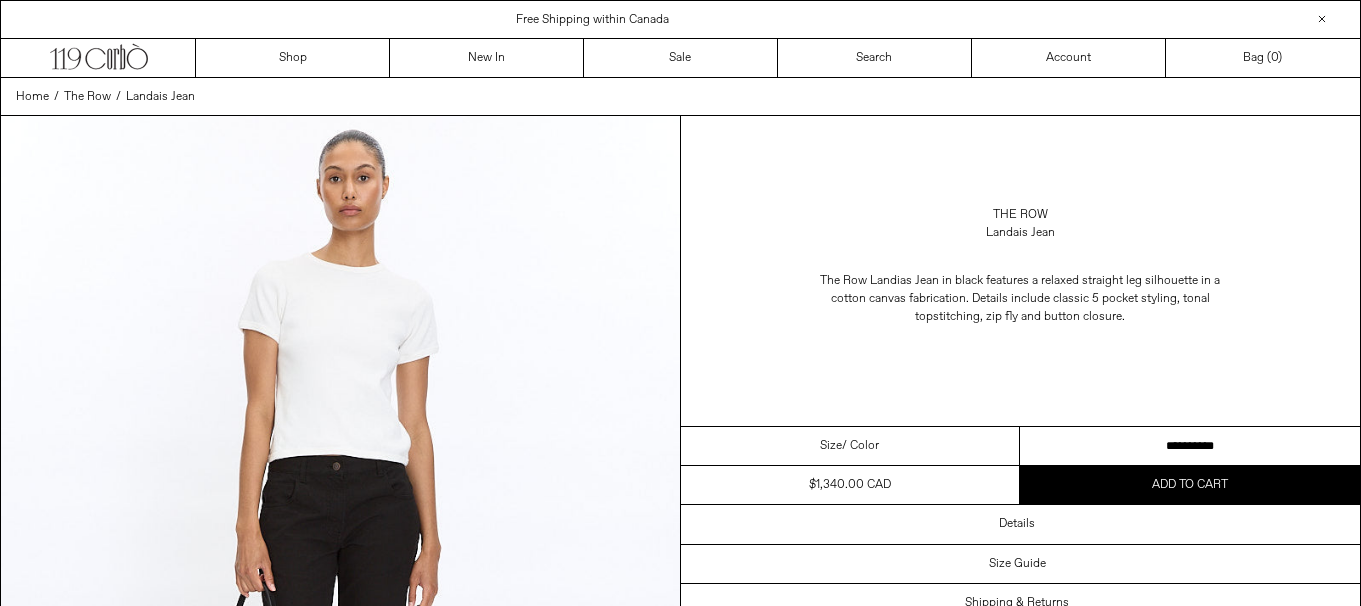 scroll, scrollTop: 0, scrollLeft: 0, axis: both 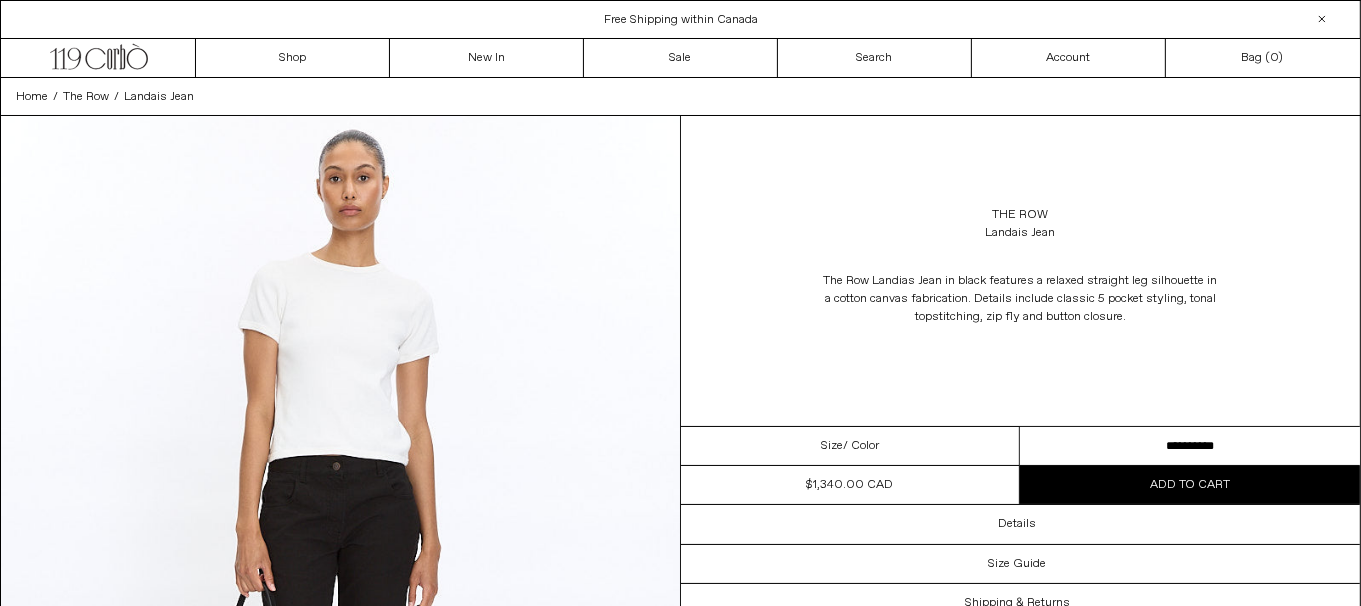 click on "**********" at bounding box center (1190, 446) 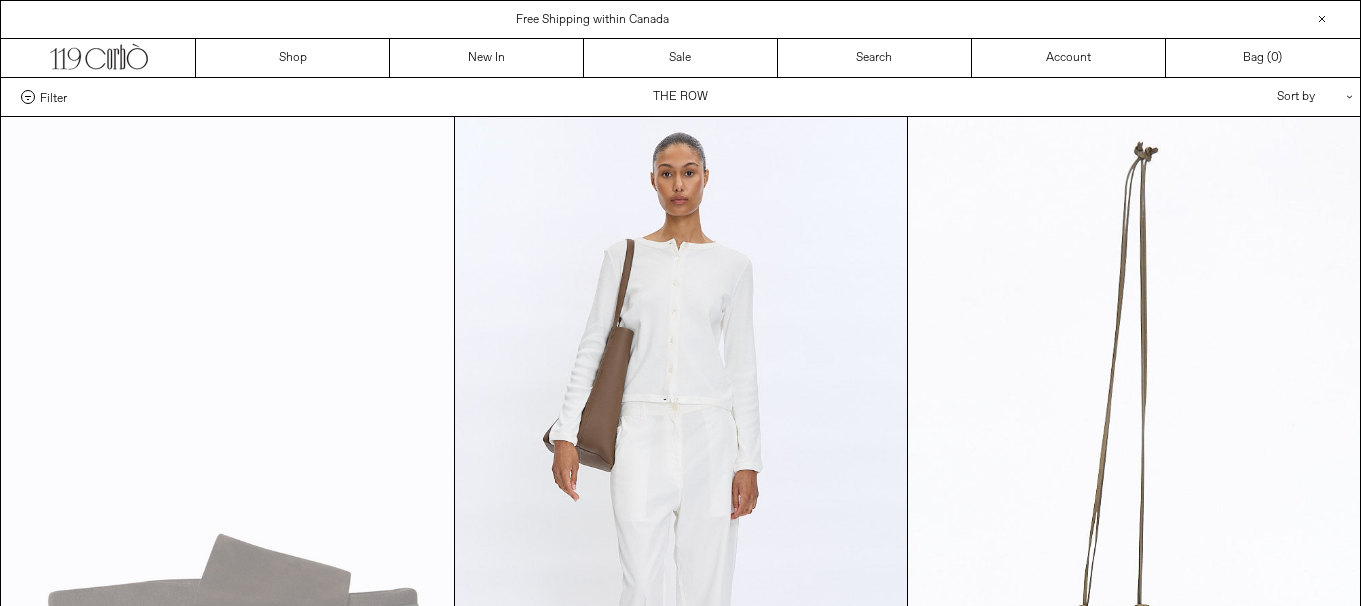 scroll, scrollTop: 1590, scrollLeft: 0, axis: vertical 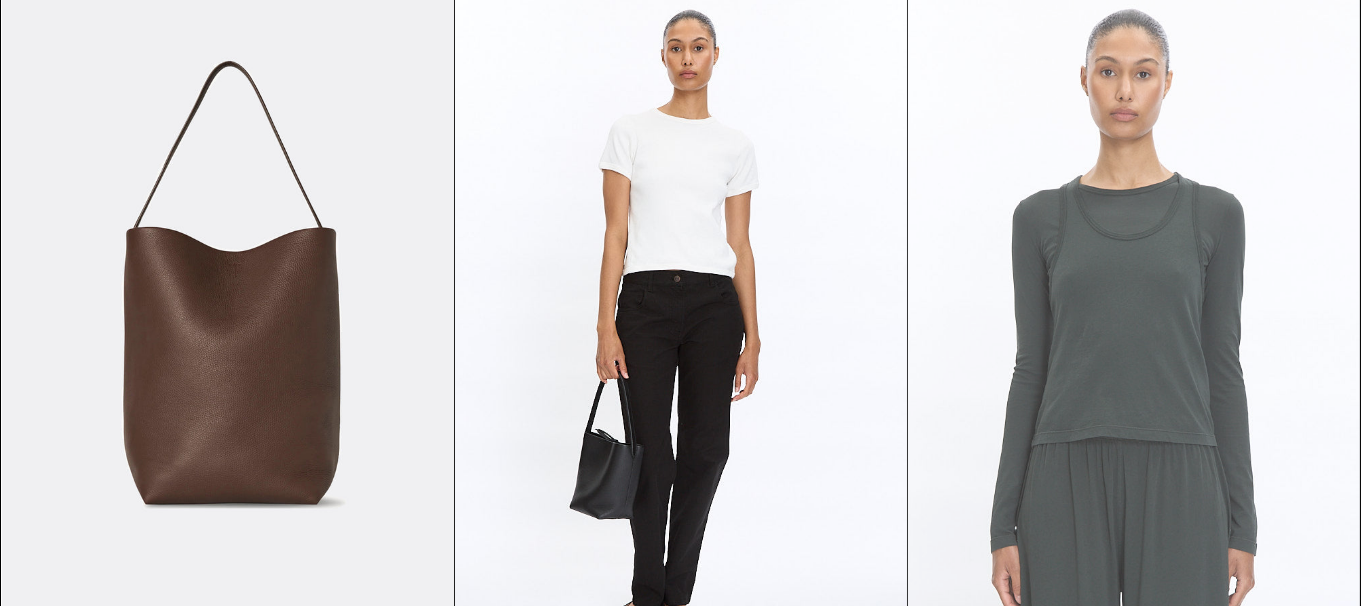 click at bounding box center [1134, 338] 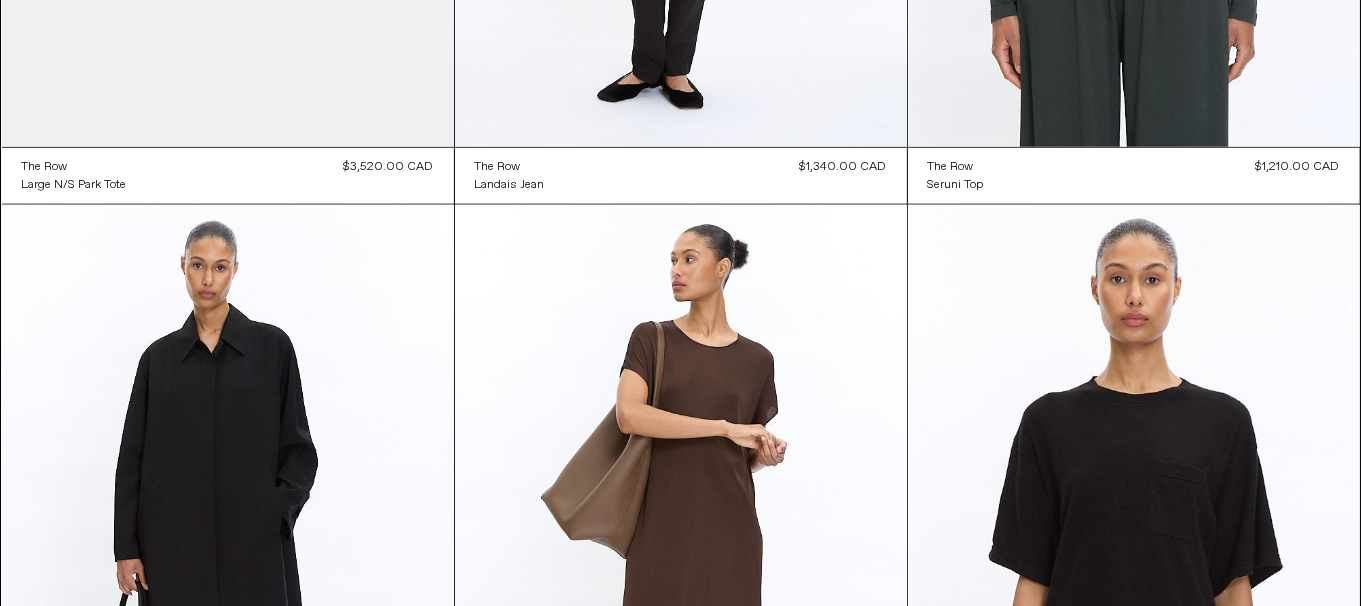 scroll, scrollTop: 2650, scrollLeft: 0, axis: vertical 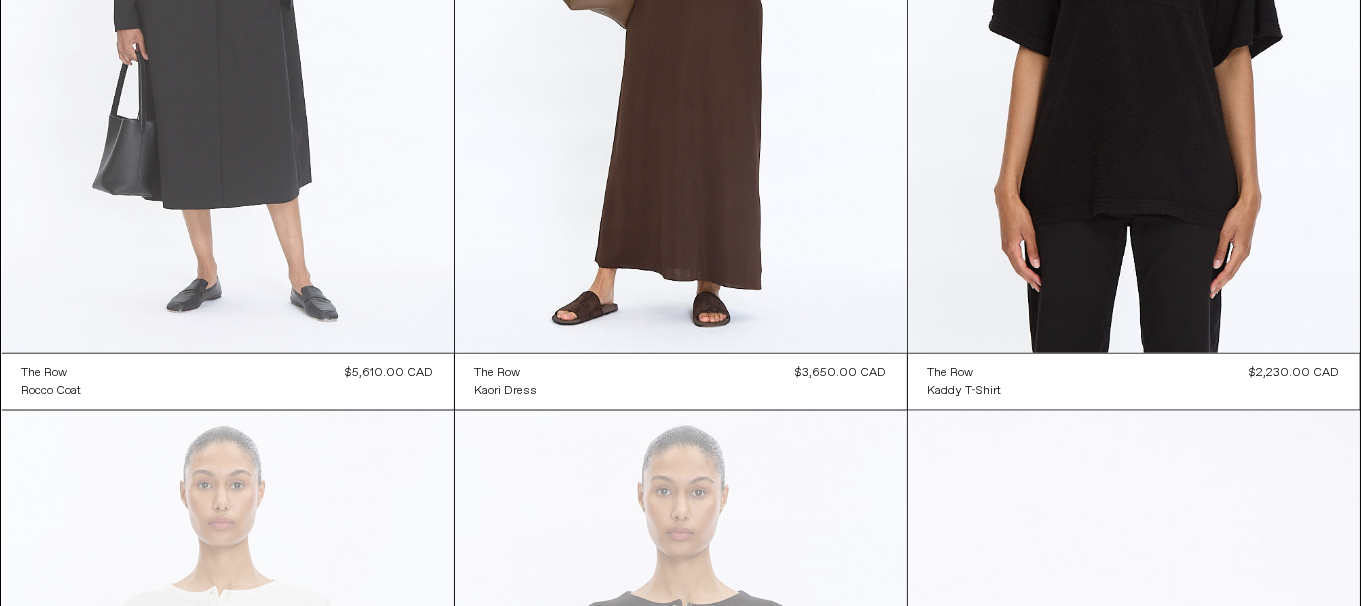 click at bounding box center (228, 14) 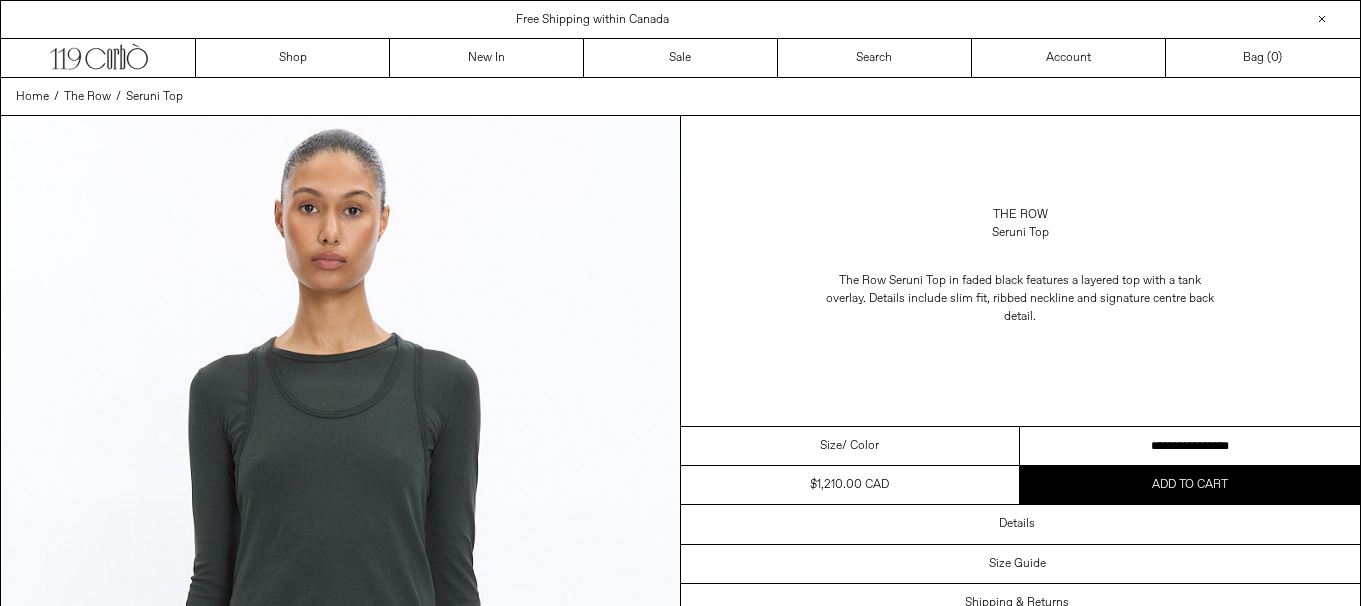 scroll, scrollTop: 0, scrollLeft: 0, axis: both 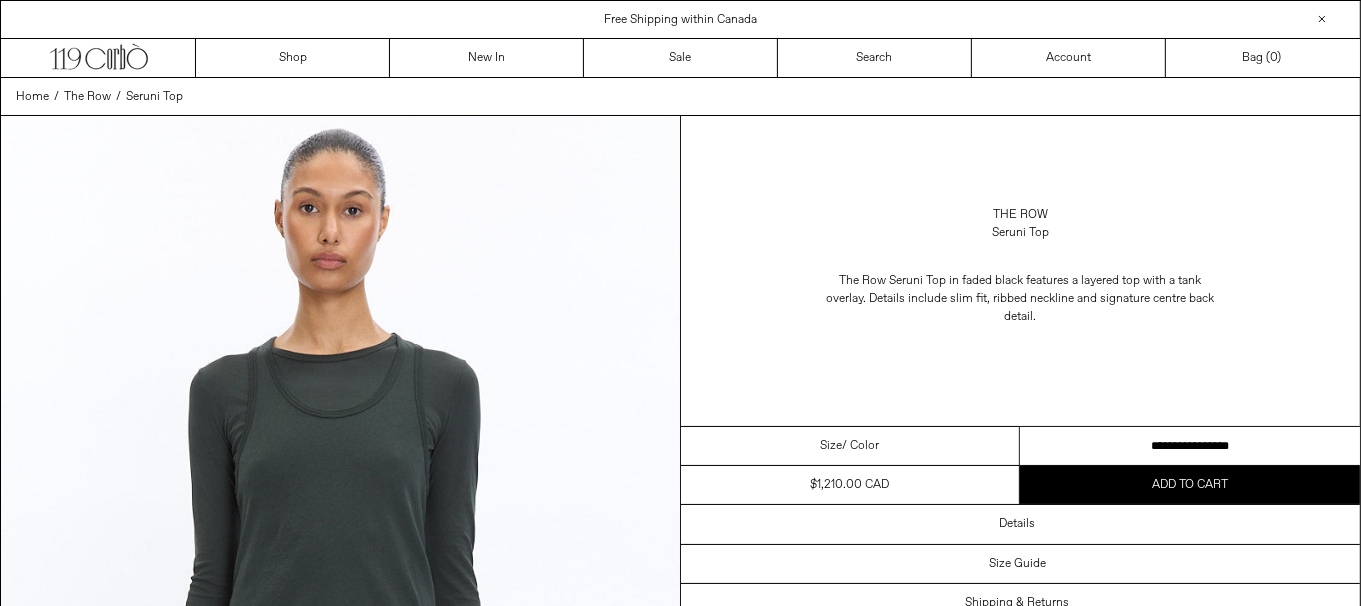 click on "**********" at bounding box center (1190, 446) 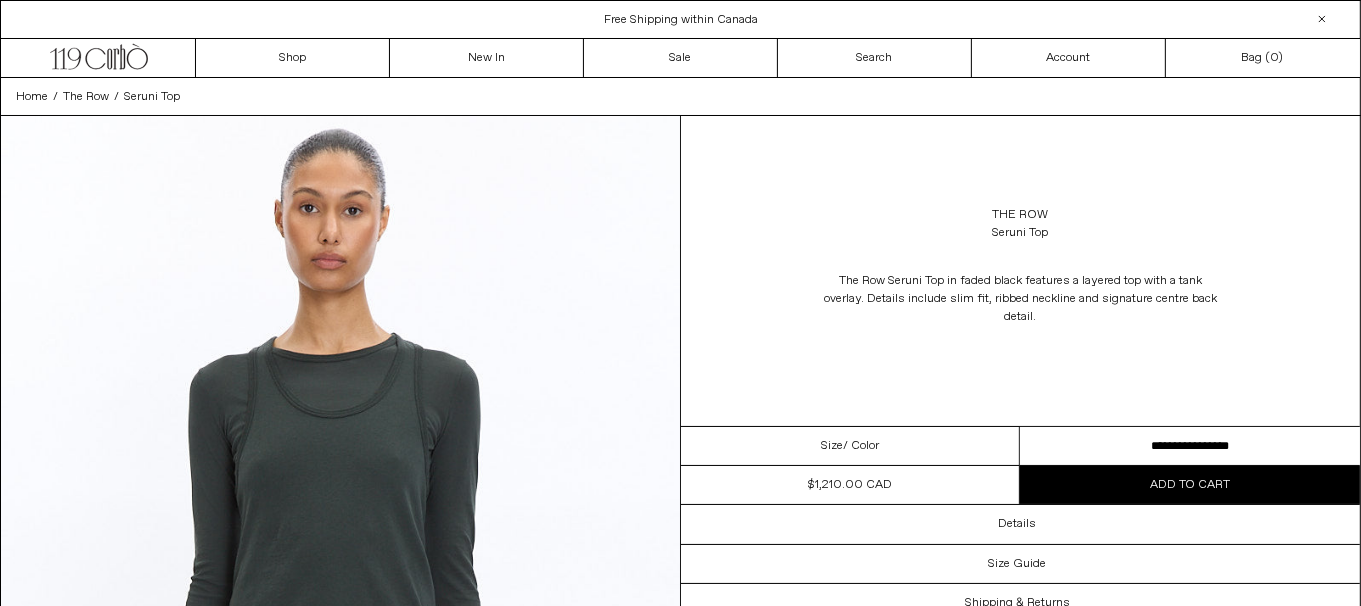 scroll, scrollTop: 0, scrollLeft: 0, axis: both 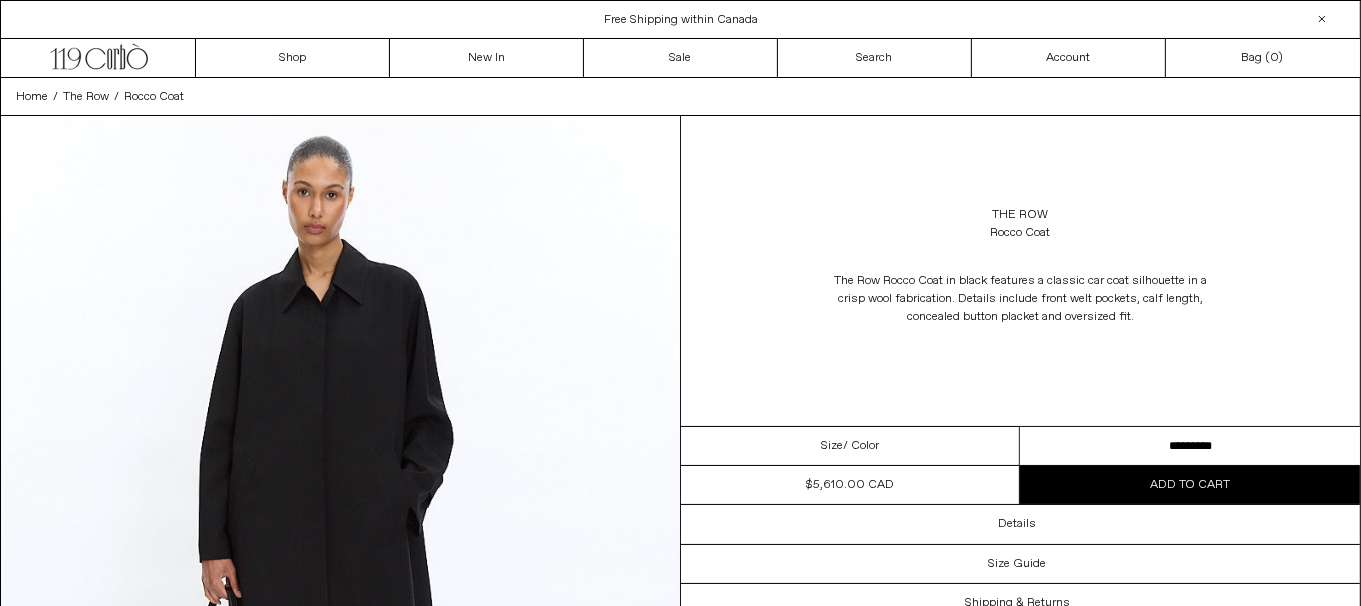 click on "**********" at bounding box center [1190, 446] 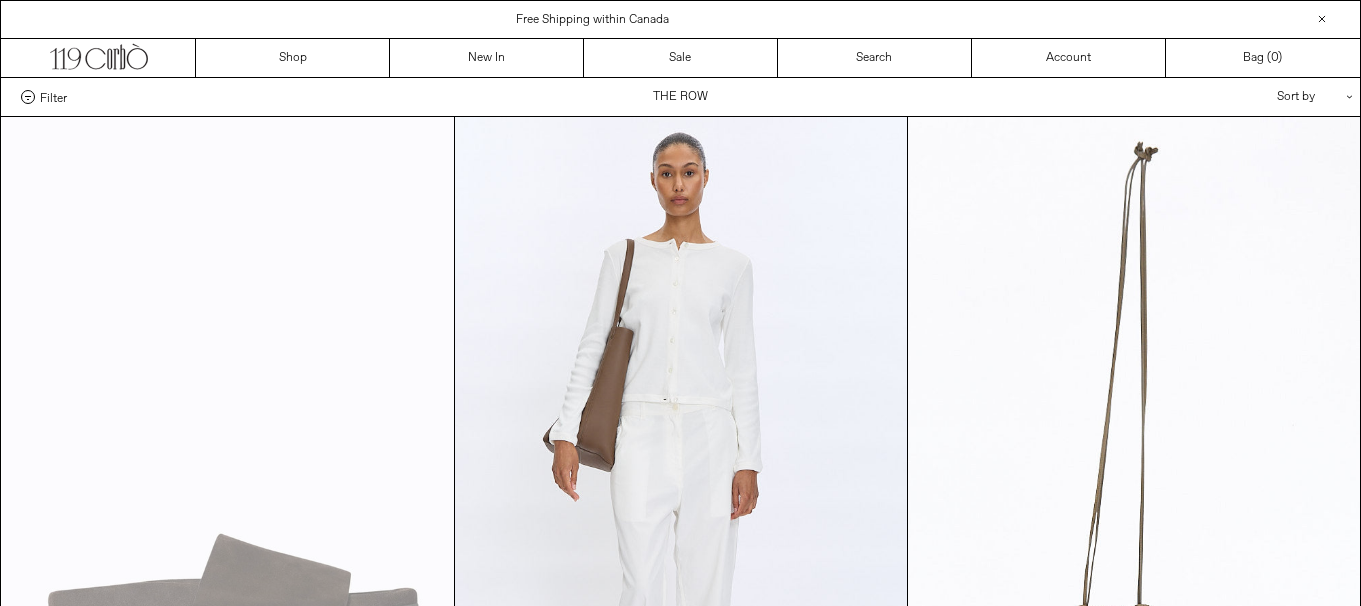 scroll, scrollTop: 2650, scrollLeft: 0, axis: vertical 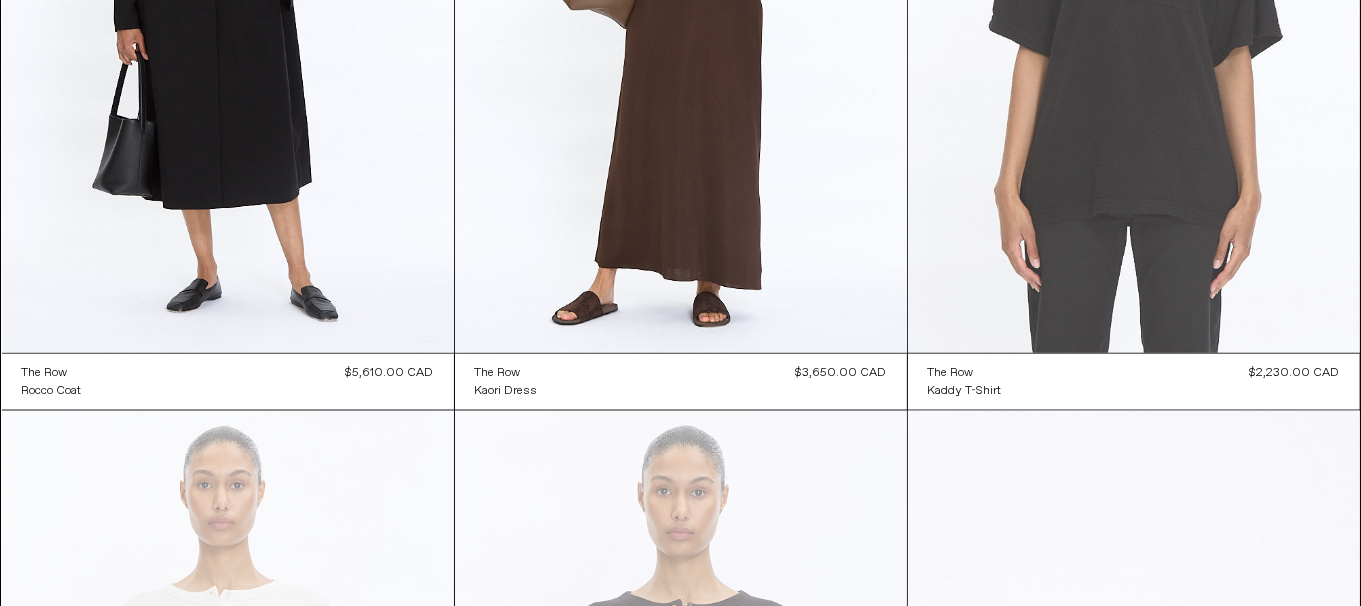 click at bounding box center (1134, 14) 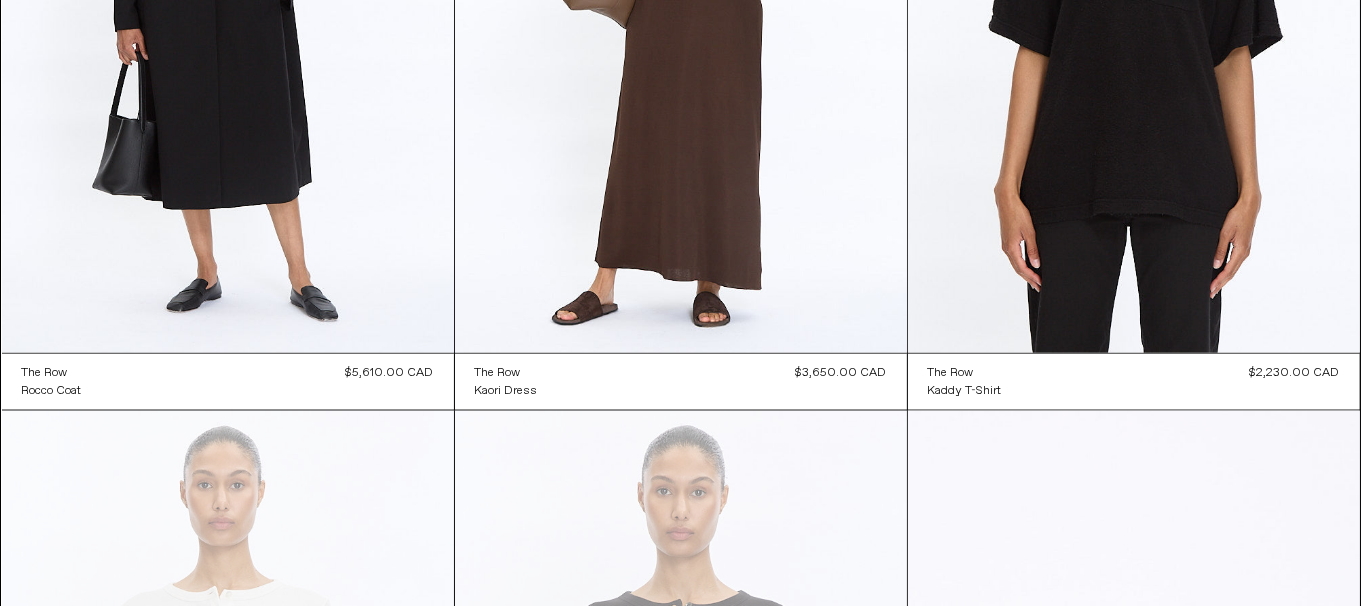 scroll, scrollTop: 3180, scrollLeft: 0, axis: vertical 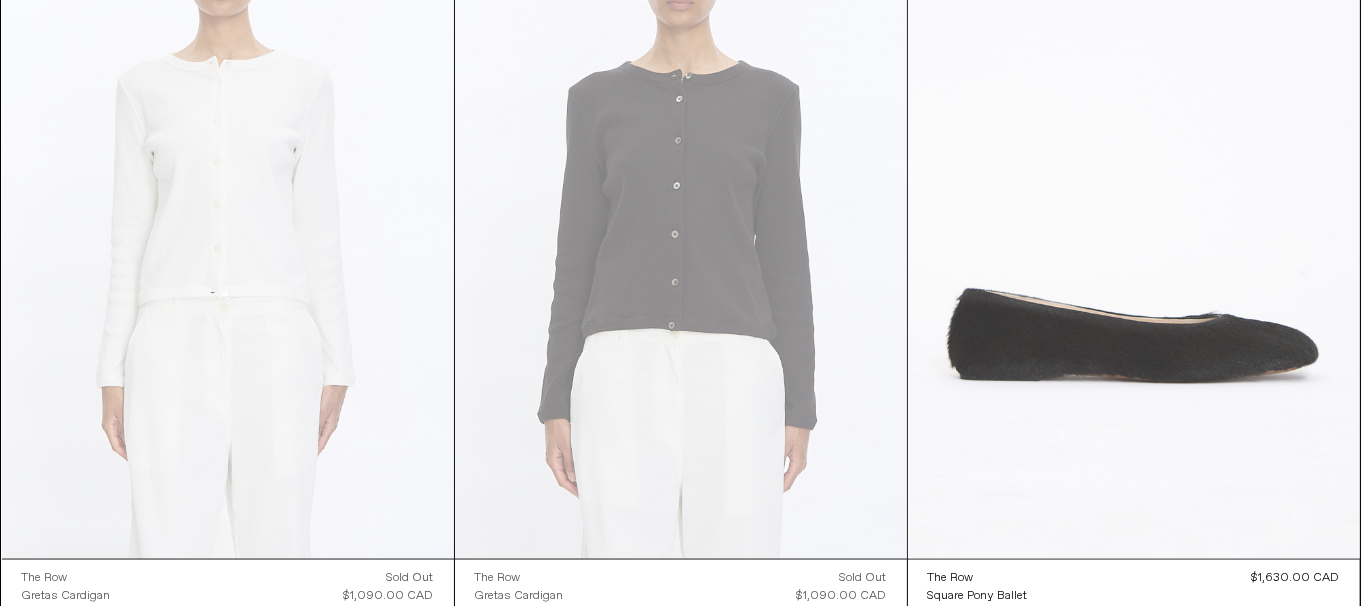 click at bounding box center (1134, 220) 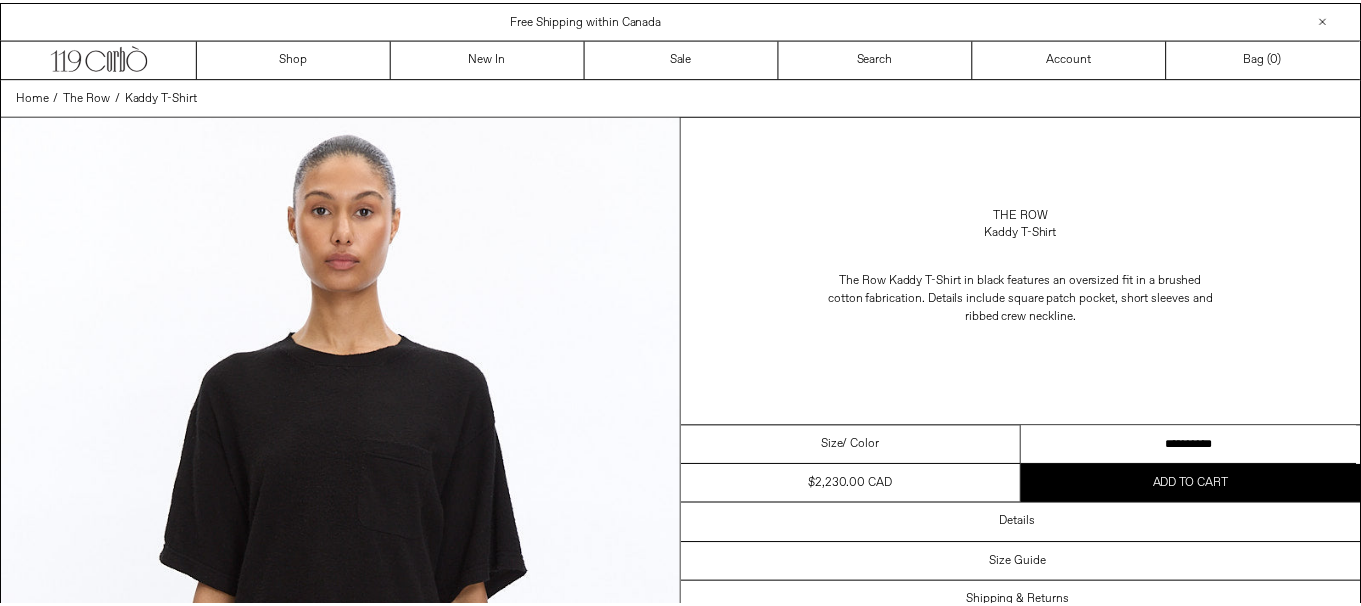 scroll, scrollTop: 0, scrollLeft: 0, axis: both 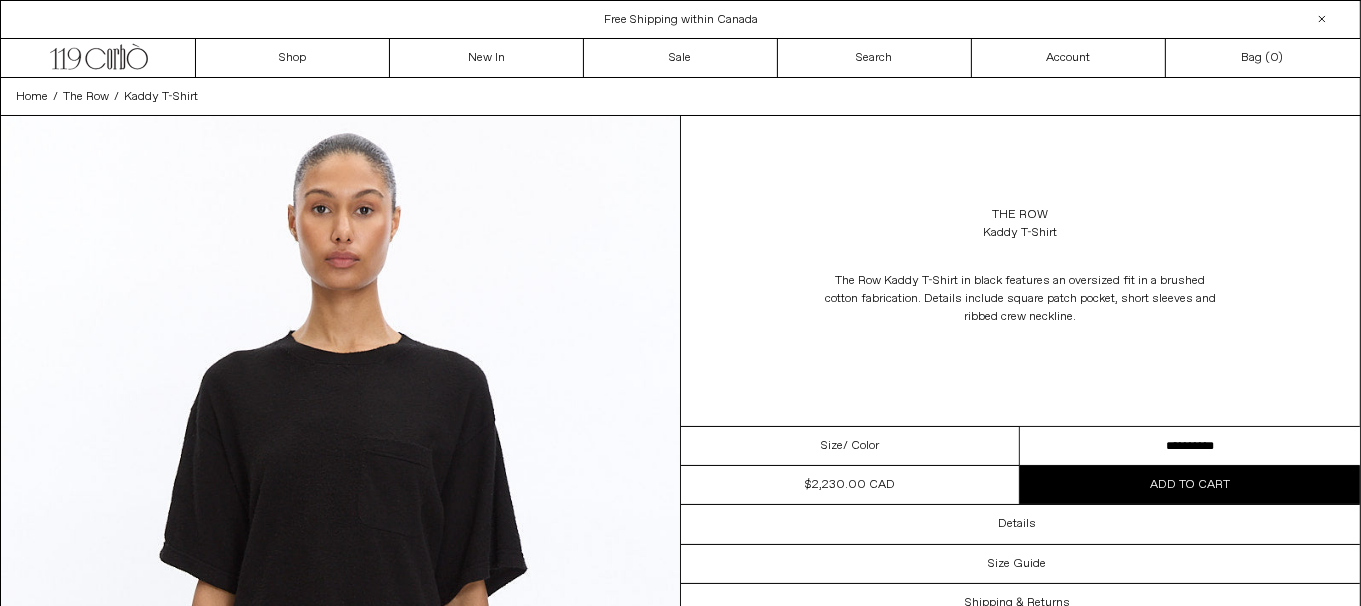 click on "**********" at bounding box center (1190, 446) 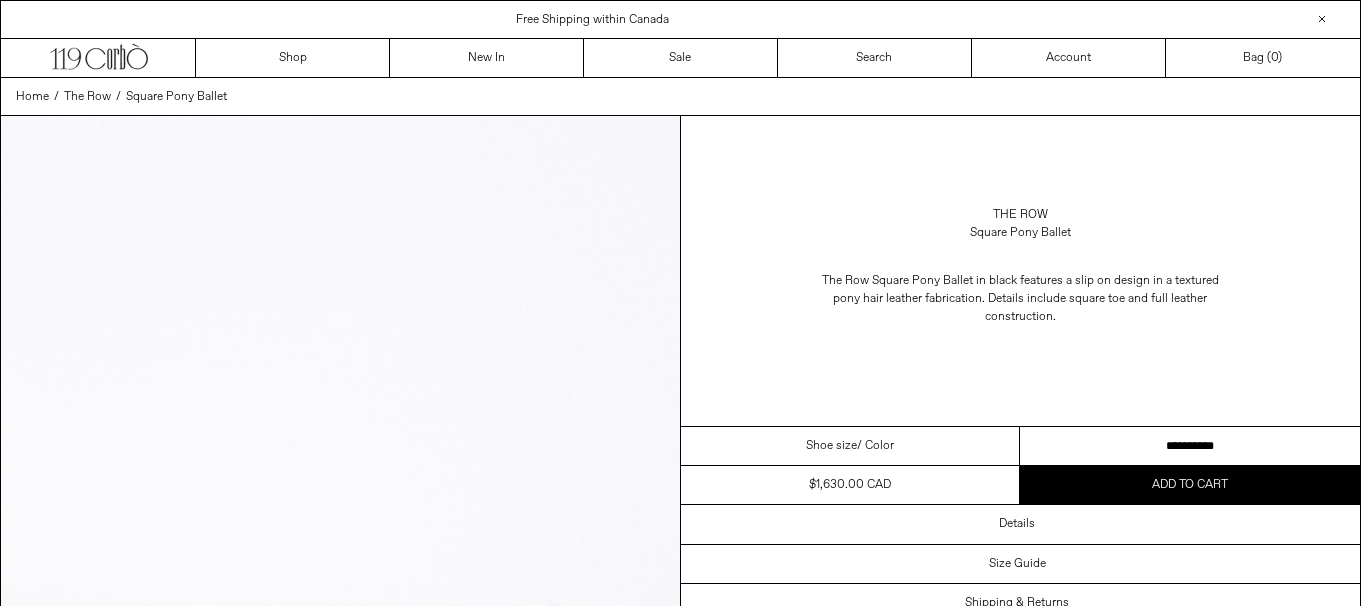 scroll, scrollTop: 0, scrollLeft: 0, axis: both 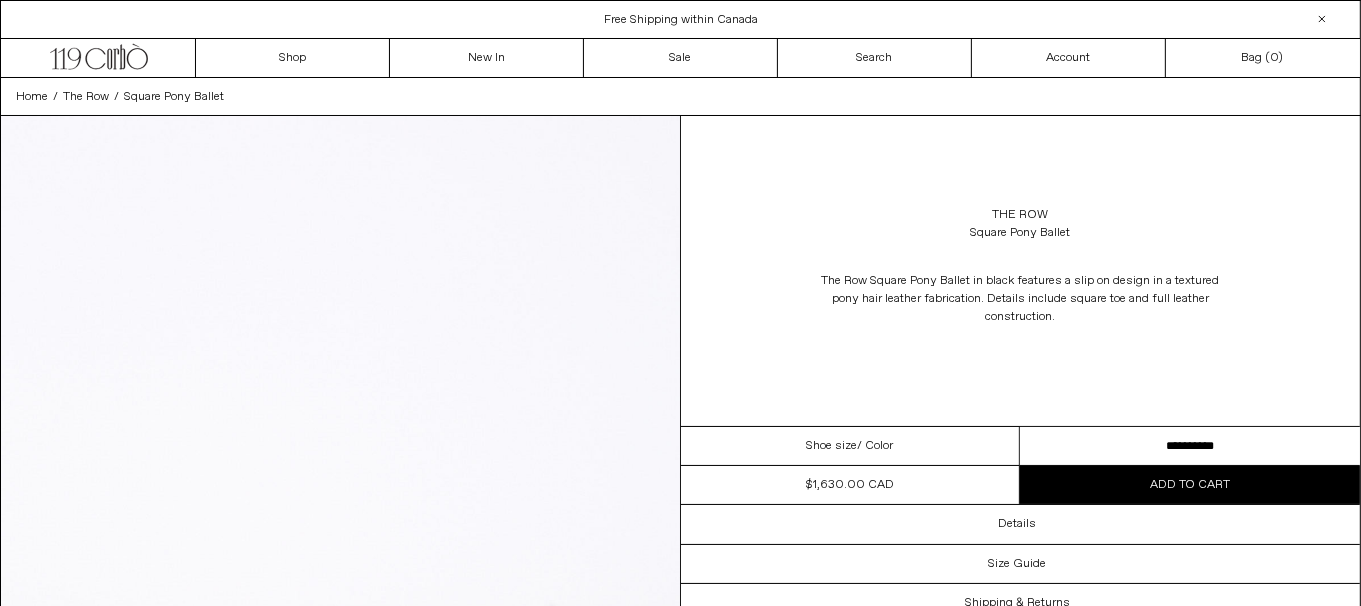 click on "**********" at bounding box center [1190, 446] 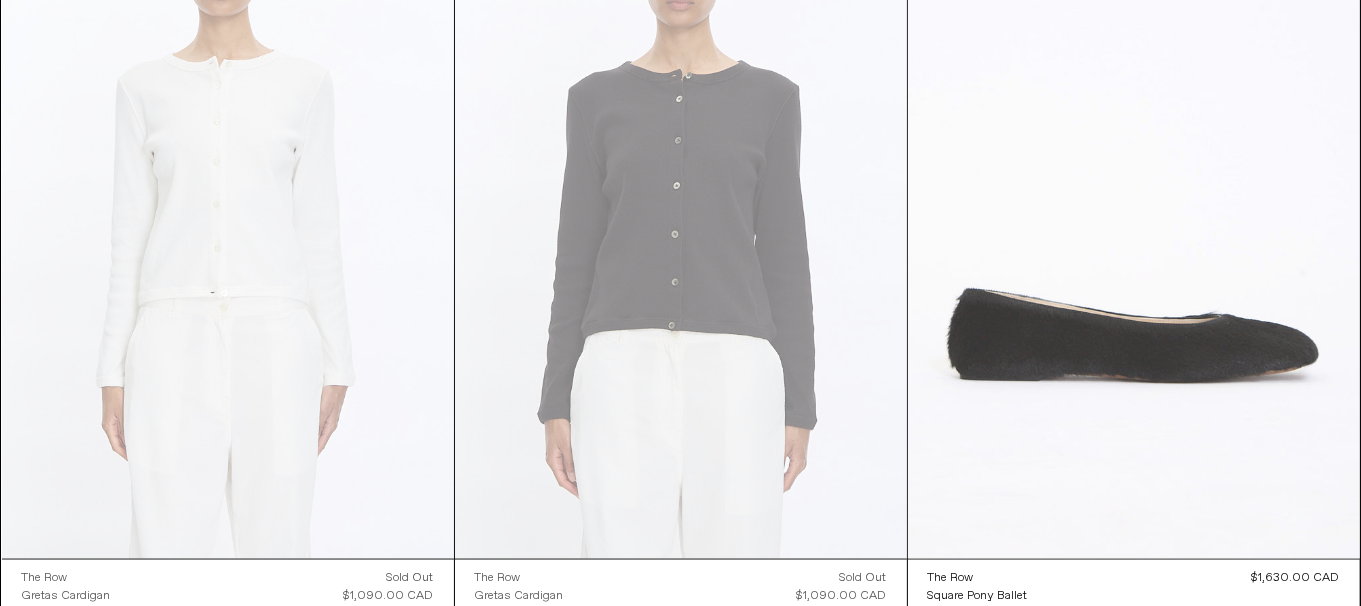 scroll, scrollTop: 0, scrollLeft: 0, axis: both 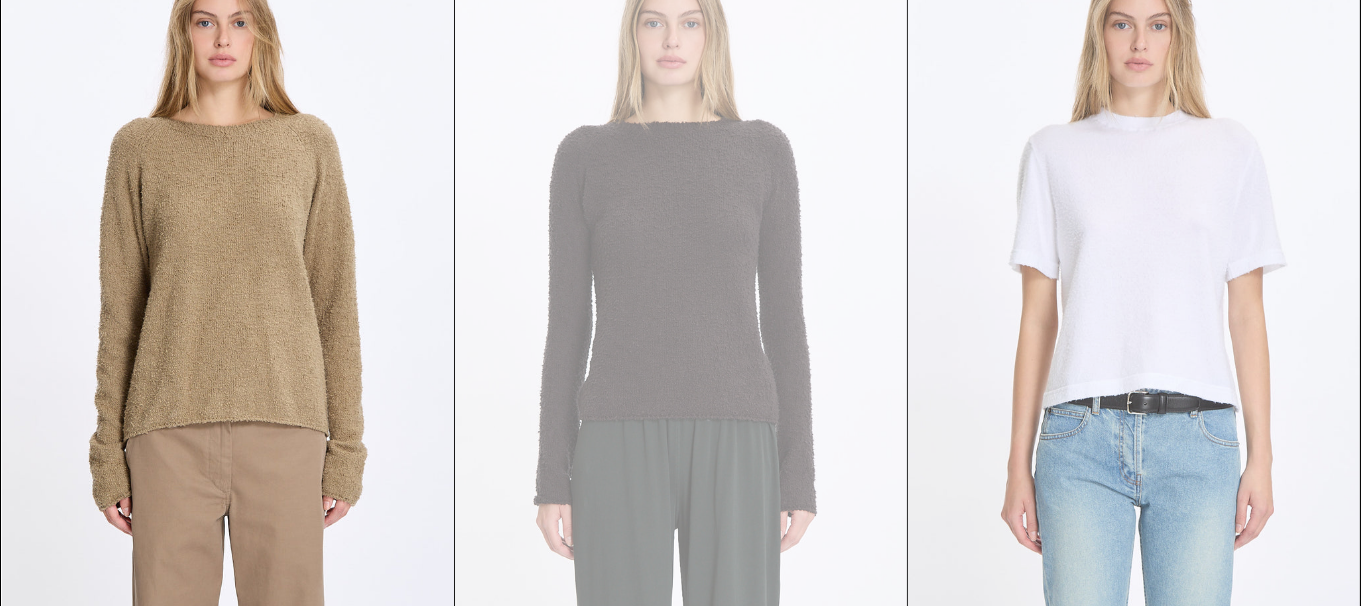 click at bounding box center (1134, 283) 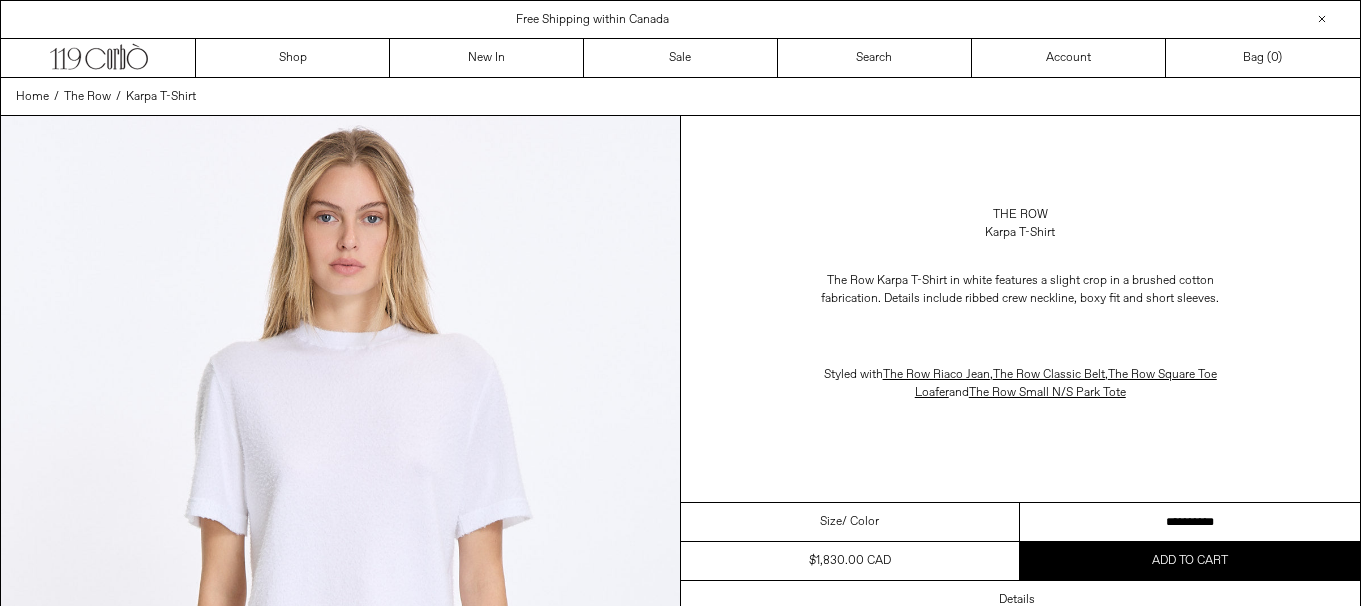 scroll, scrollTop: 0, scrollLeft: 0, axis: both 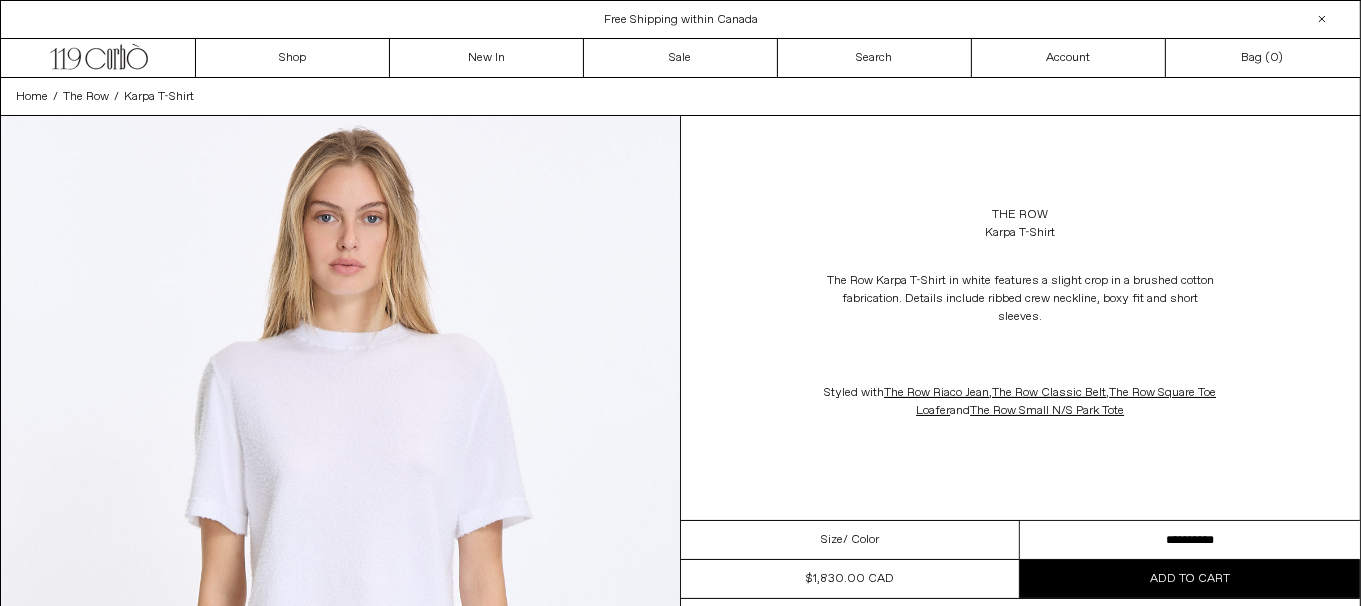 click on "**********" at bounding box center (1190, 540) 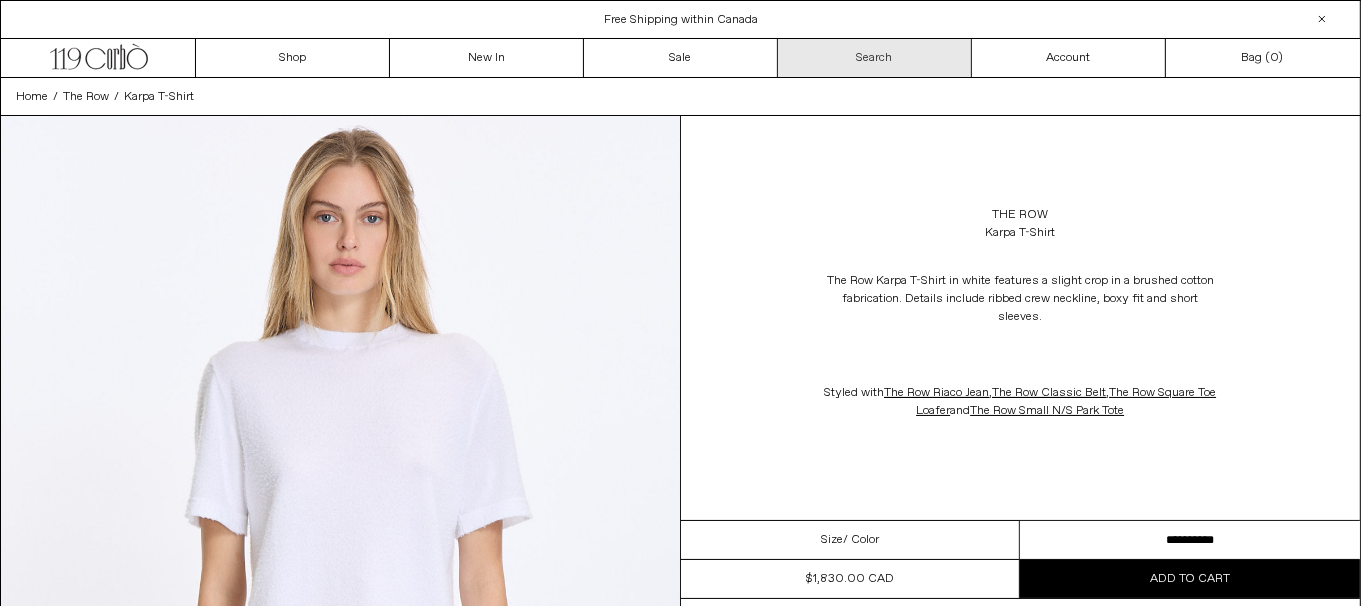 scroll, scrollTop: 0, scrollLeft: 0, axis: both 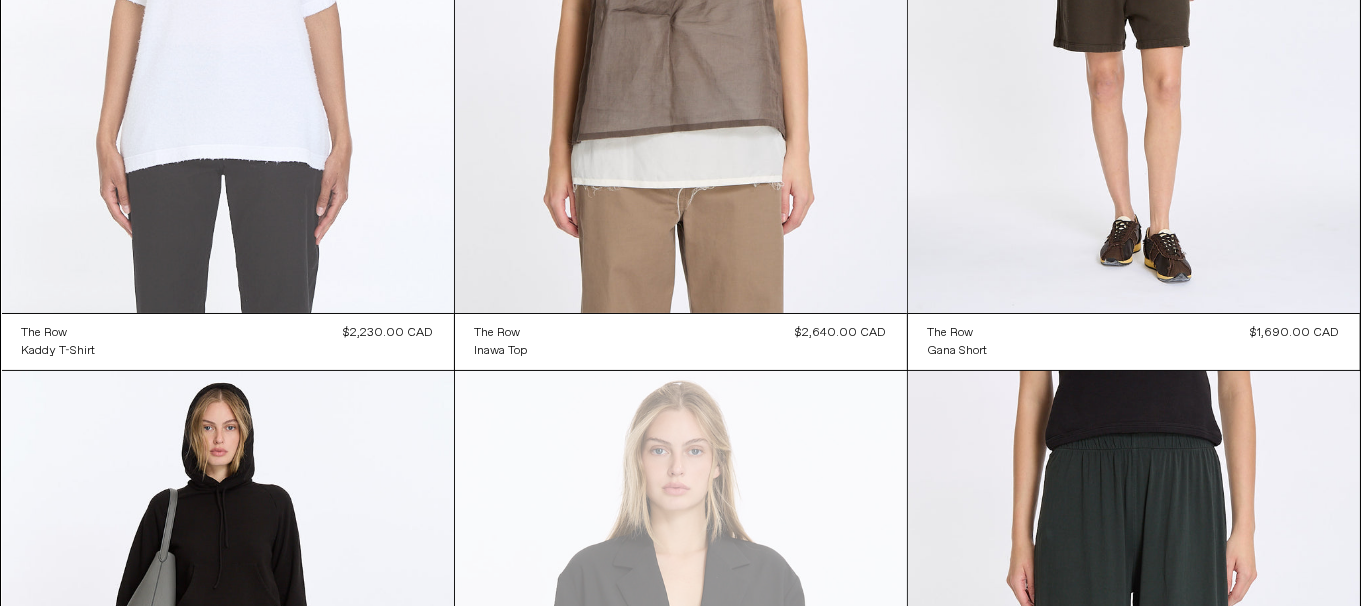 click at bounding box center [228, -26] 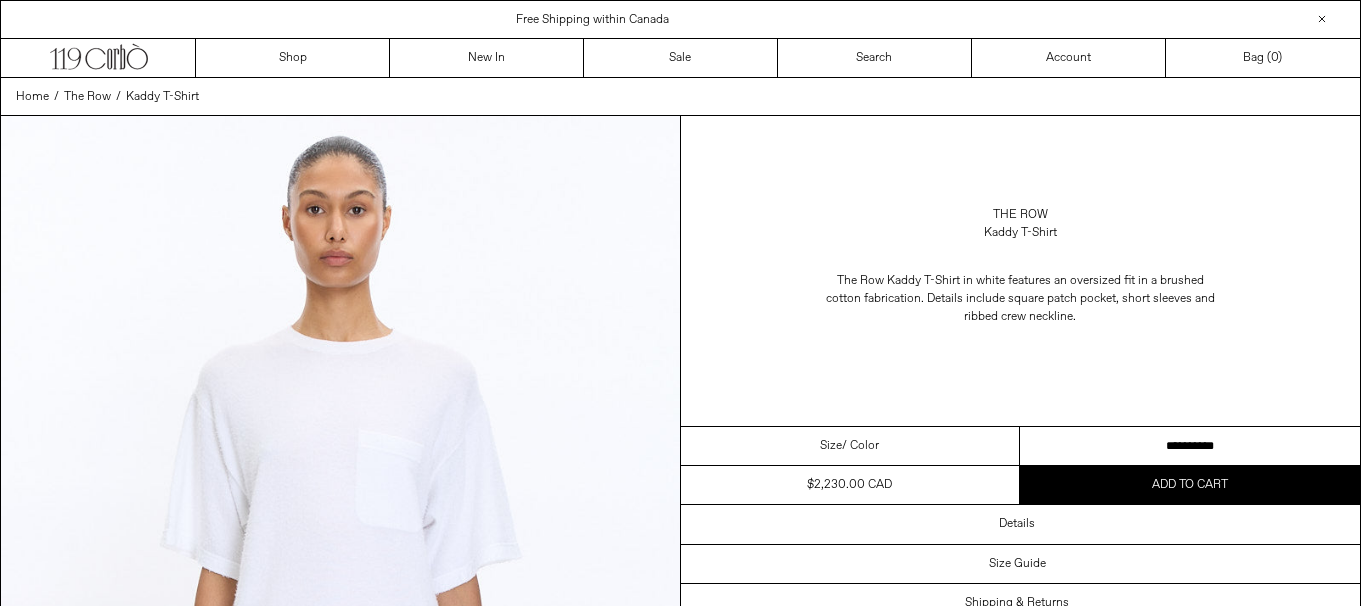 scroll, scrollTop: 0, scrollLeft: 0, axis: both 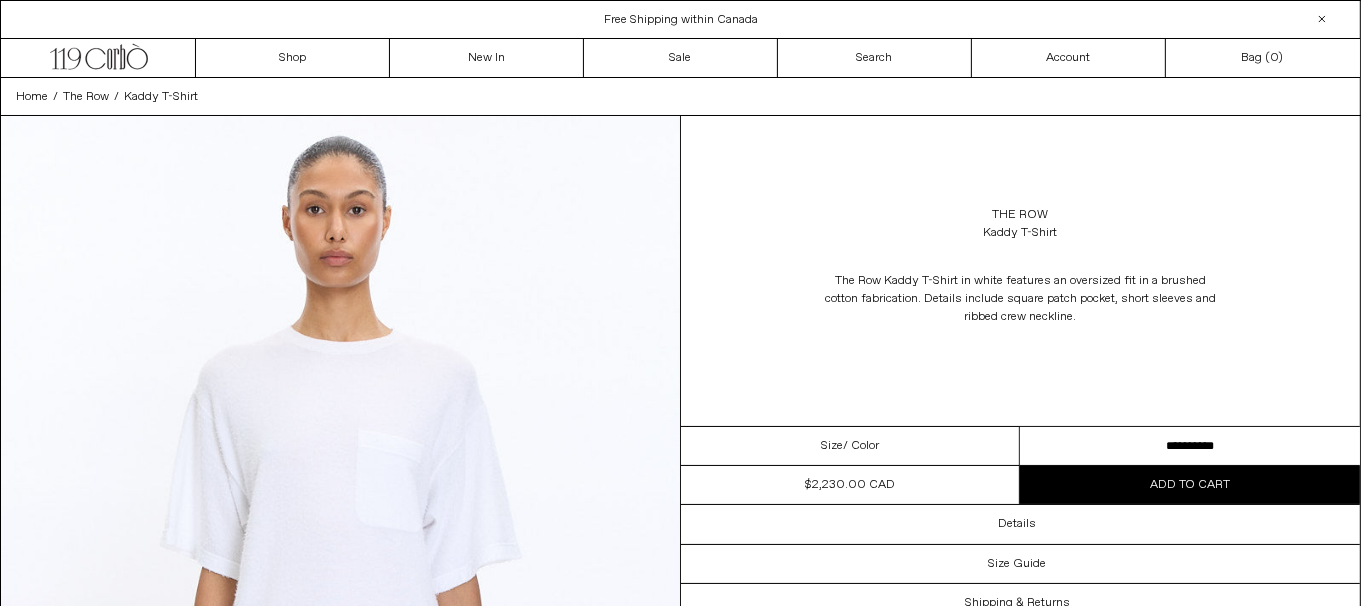 click on "**********" at bounding box center (1190, 446) 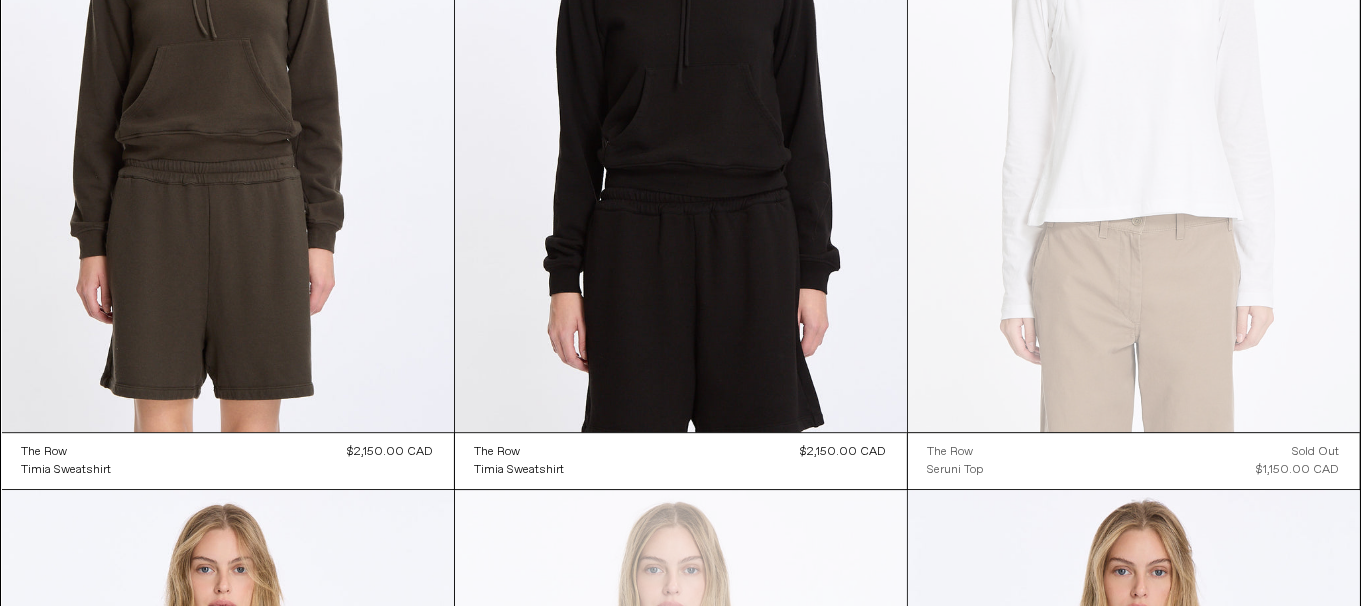 scroll, scrollTop: 0, scrollLeft: 0, axis: both 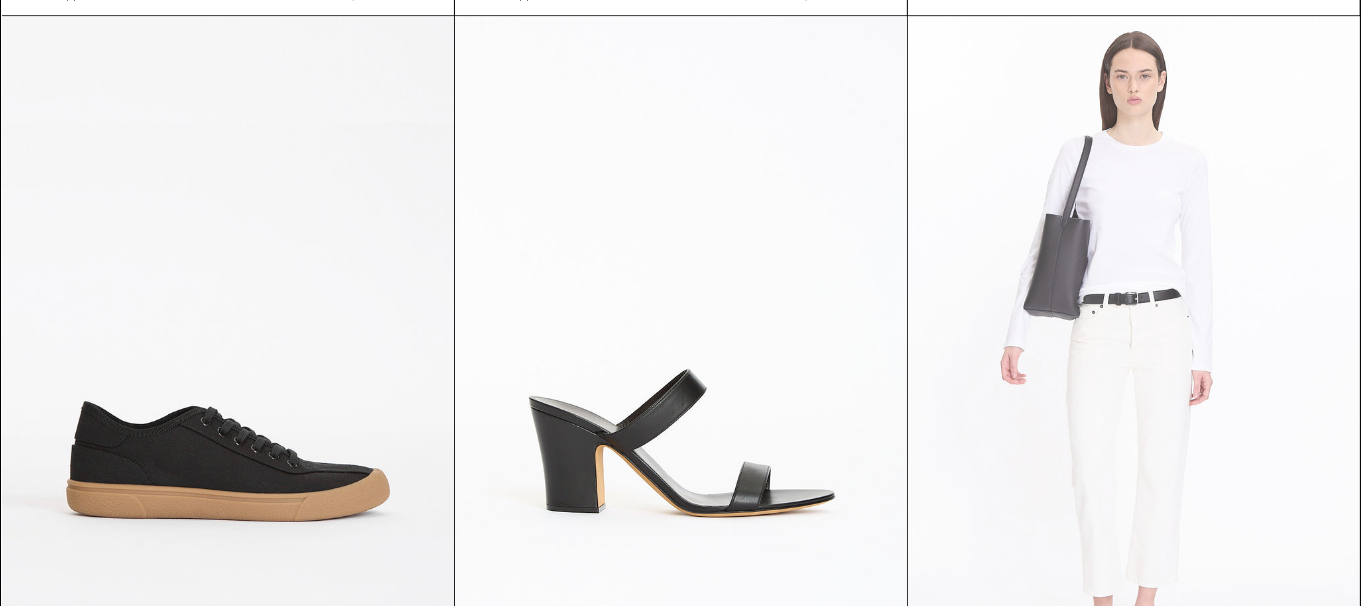 click at bounding box center [1134, 355] 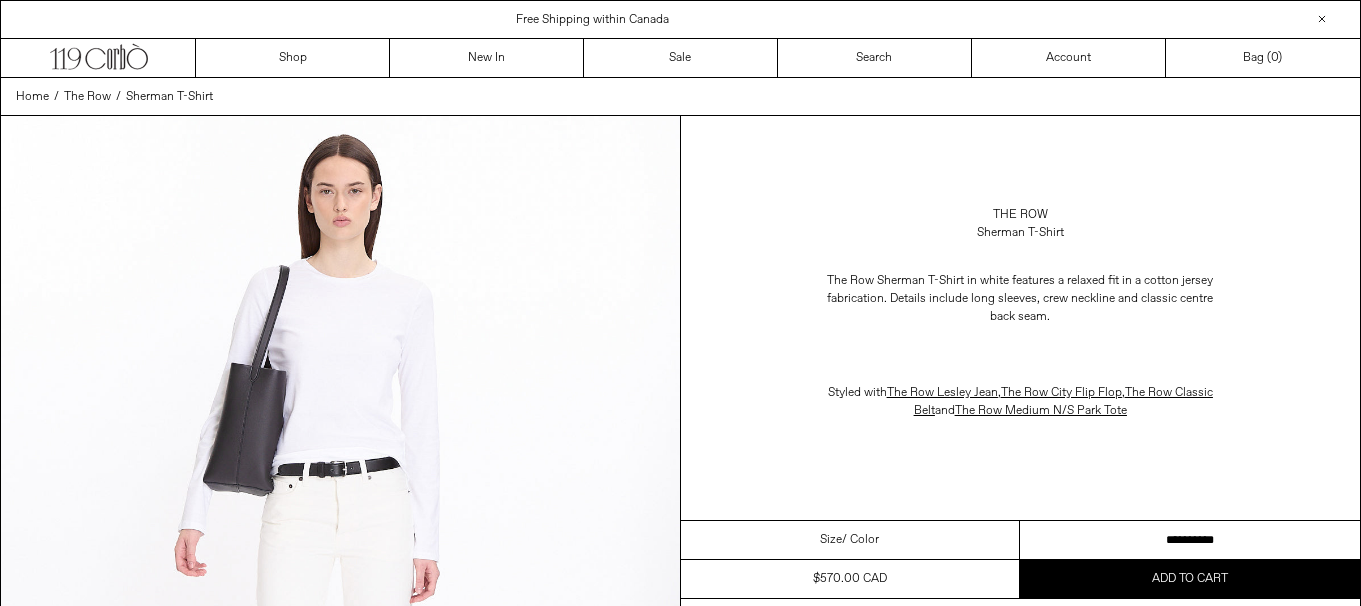 scroll, scrollTop: 0, scrollLeft: 0, axis: both 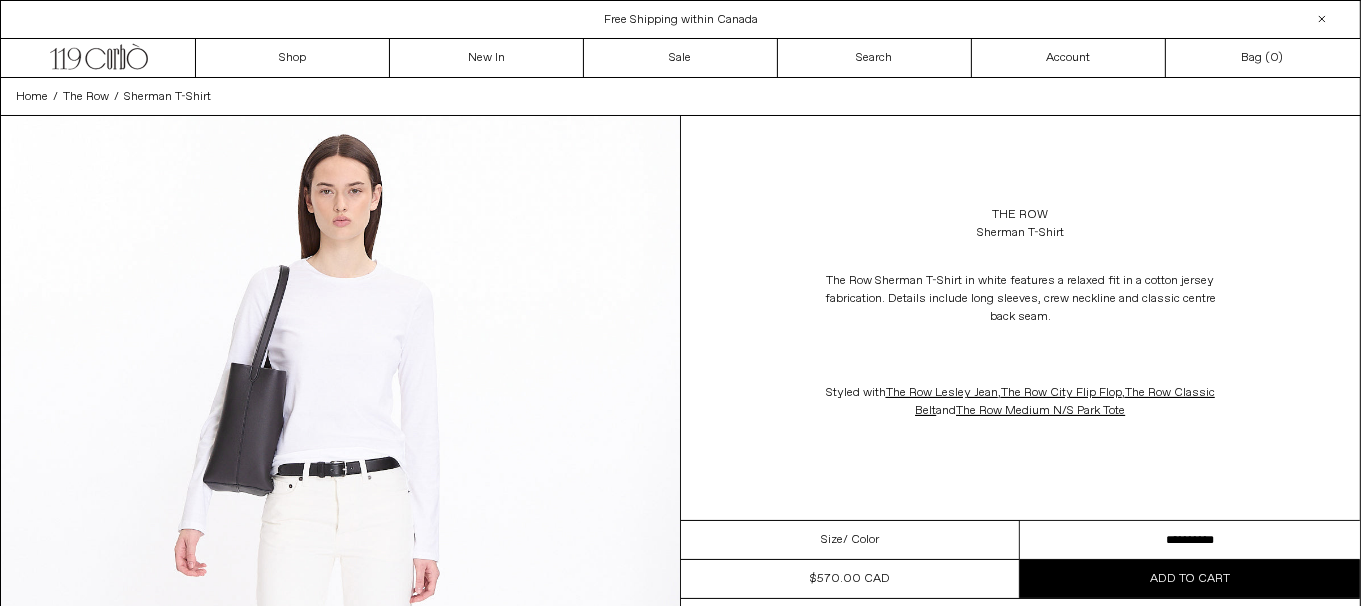 click on "**********" at bounding box center [1190, 540] 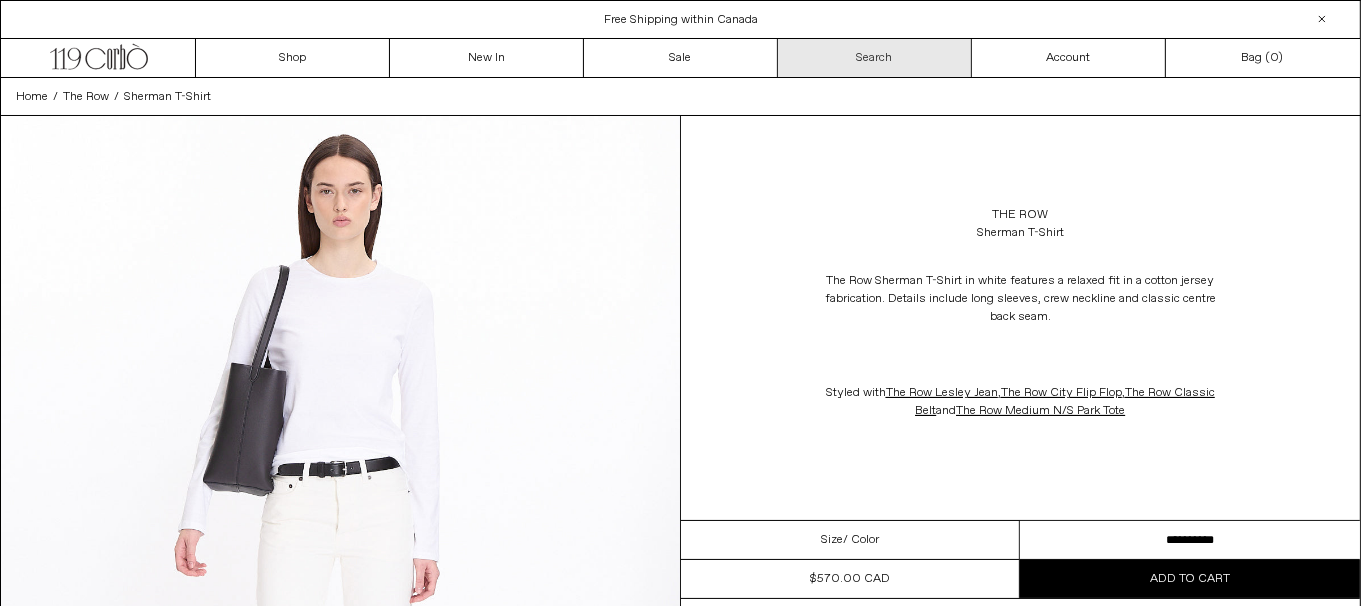 scroll, scrollTop: 0, scrollLeft: 0, axis: both 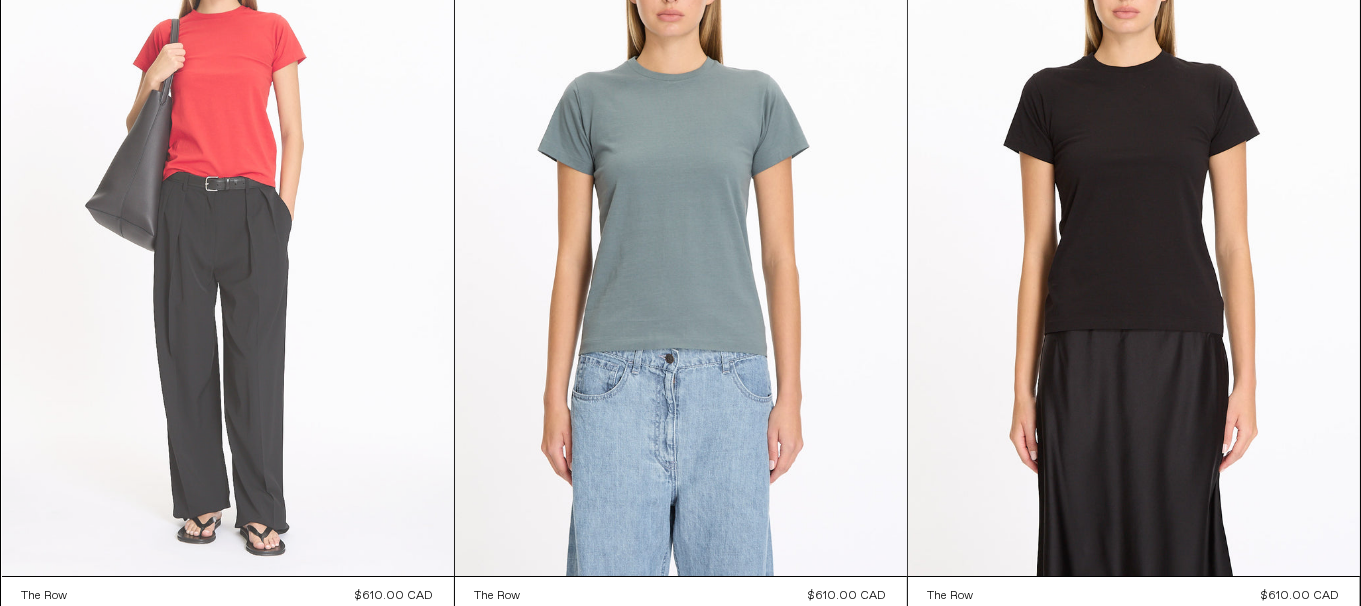 click at bounding box center (228, 237) 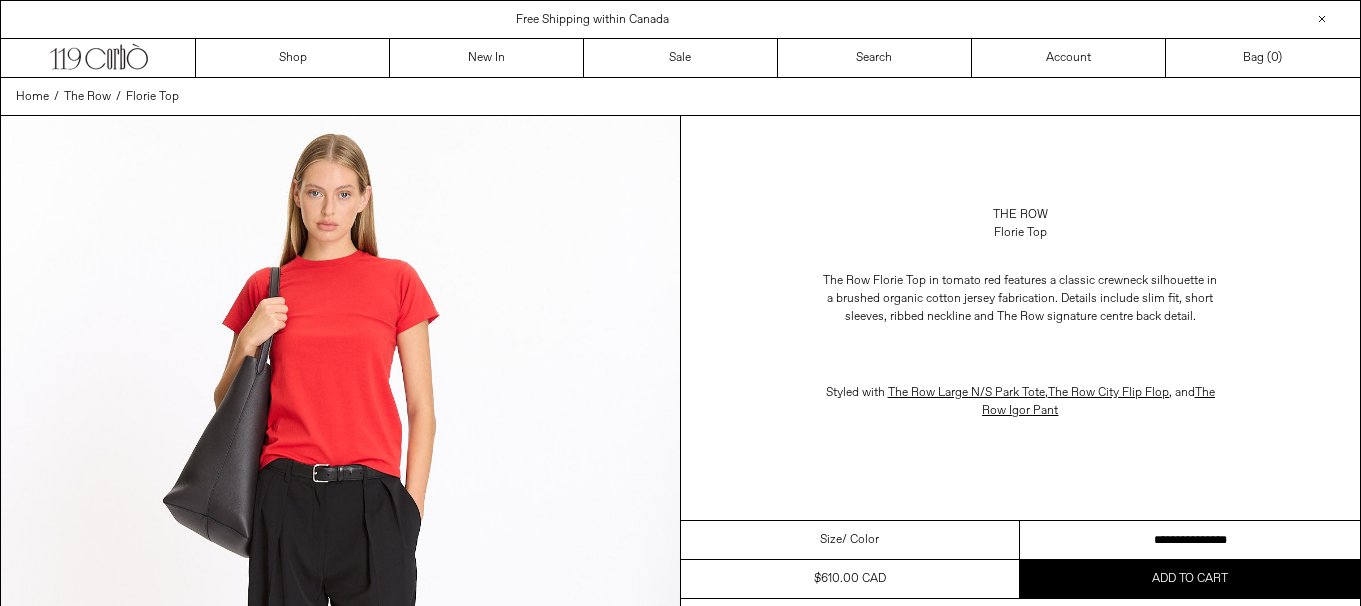 scroll, scrollTop: 0, scrollLeft: 0, axis: both 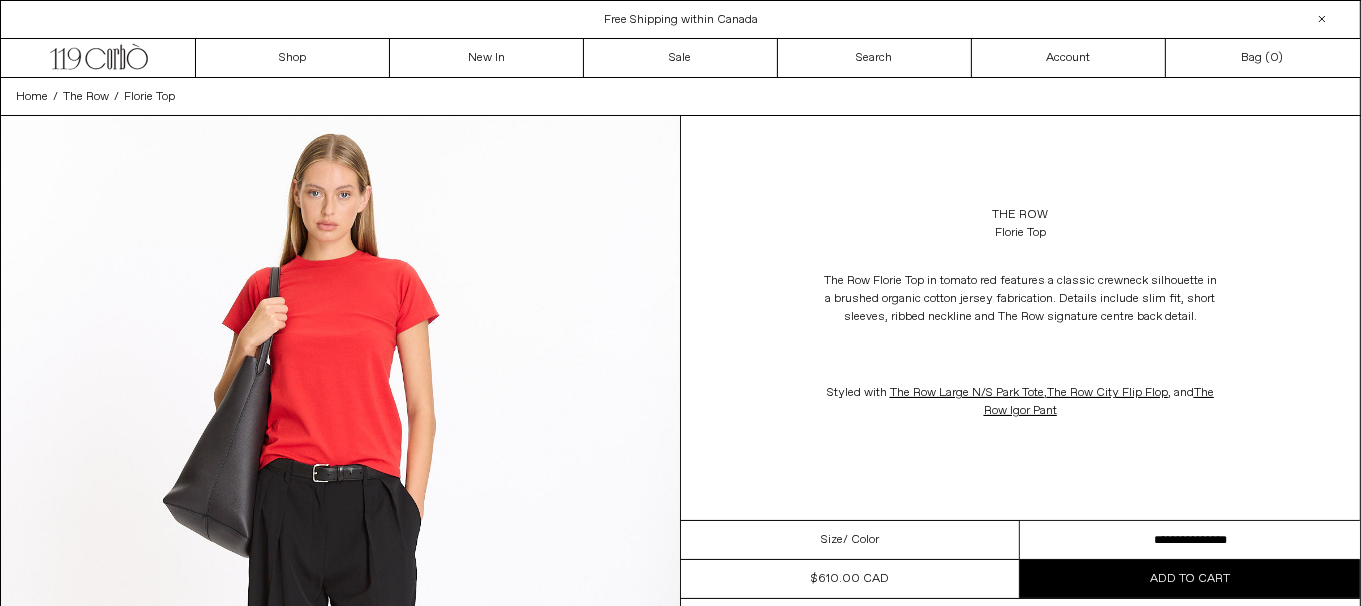 click on "**********" at bounding box center (1190, 540) 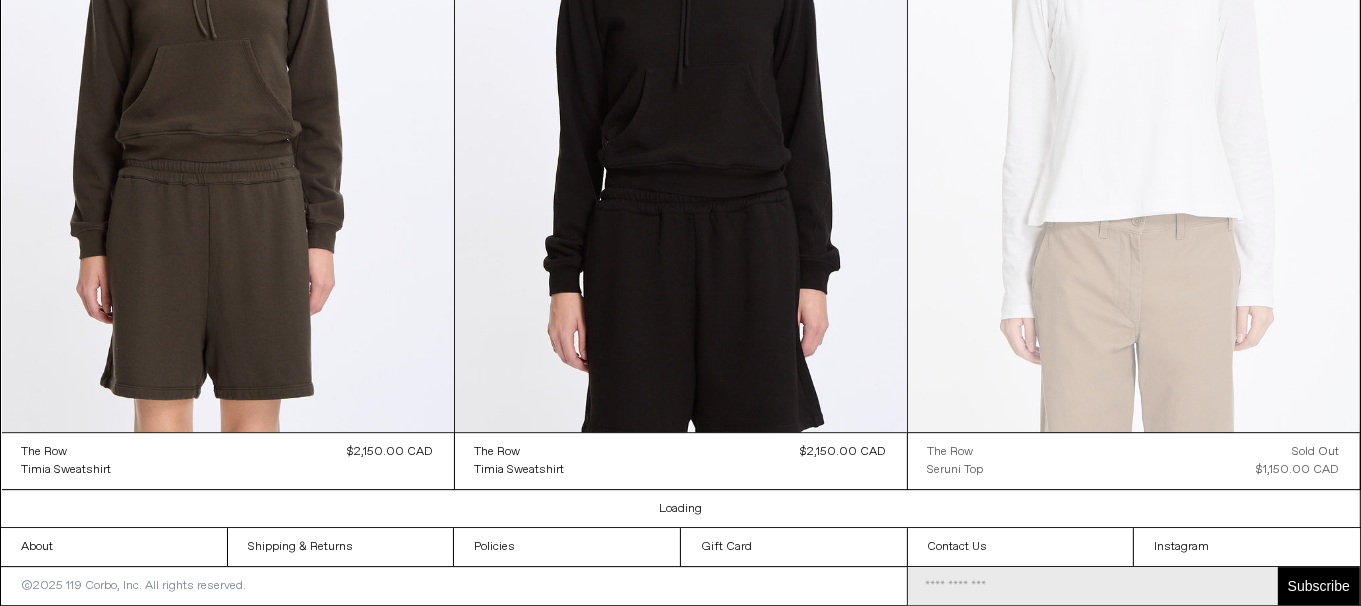 scroll, scrollTop: 0, scrollLeft: 0, axis: both 